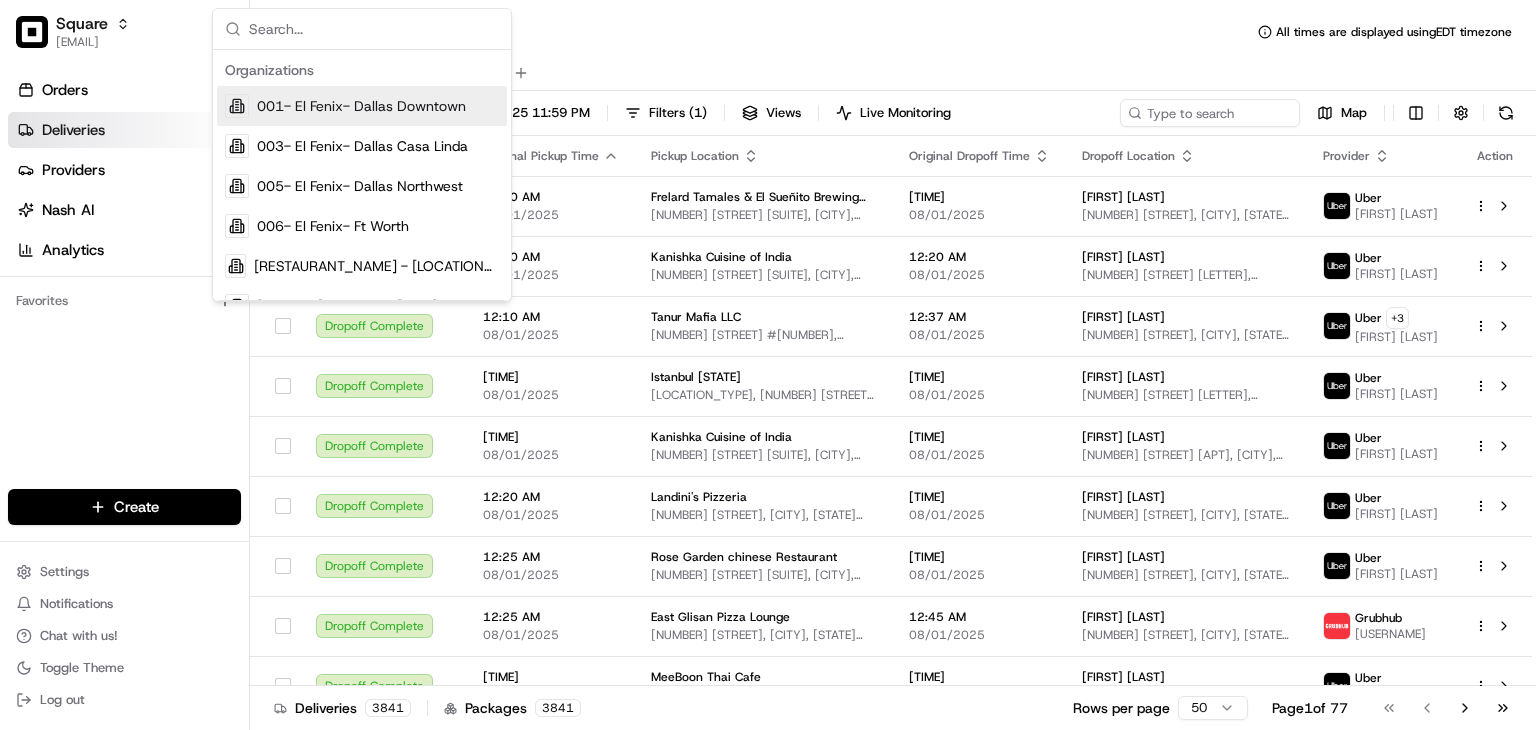 scroll, scrollTop: 0, scrollLeft: 0, axis: both 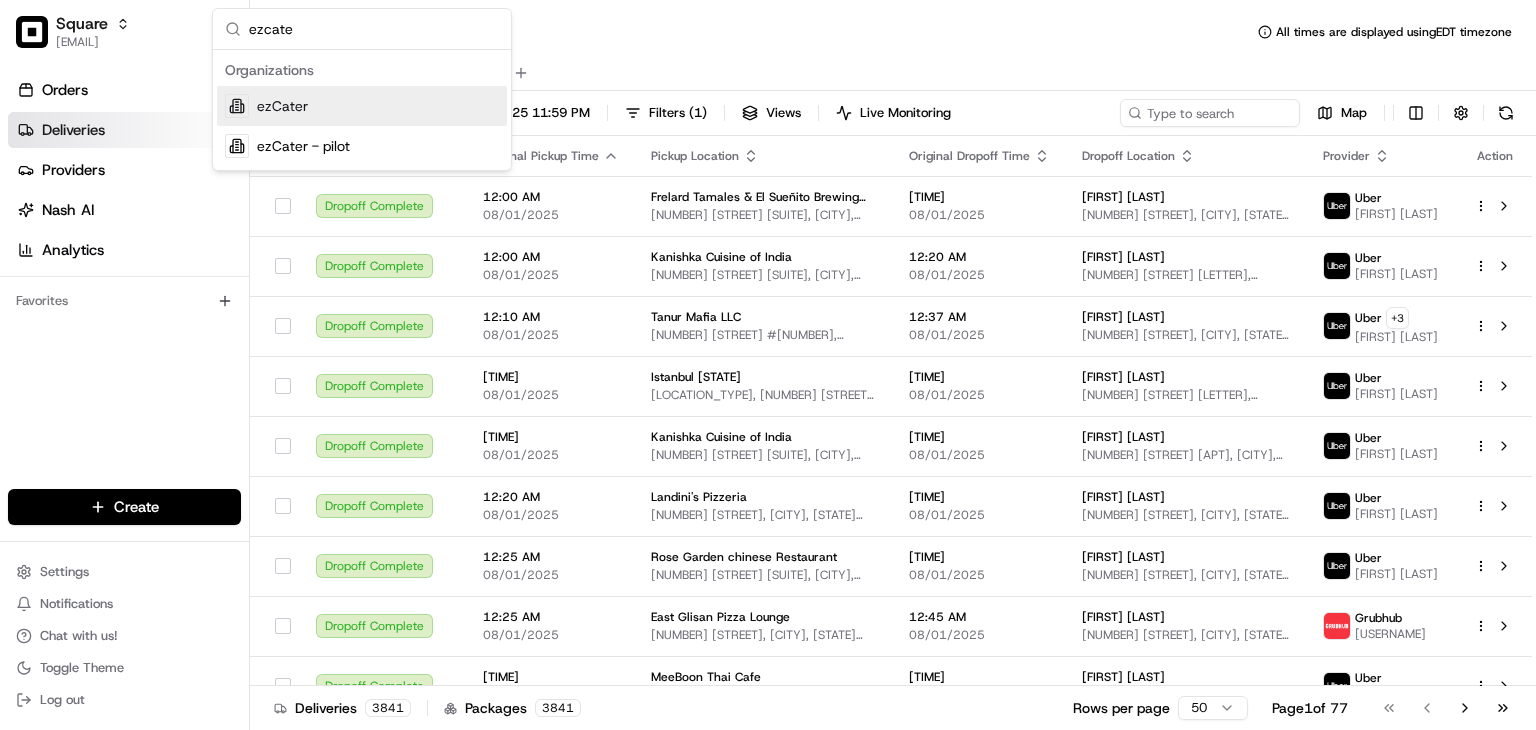 type on "ezcate" 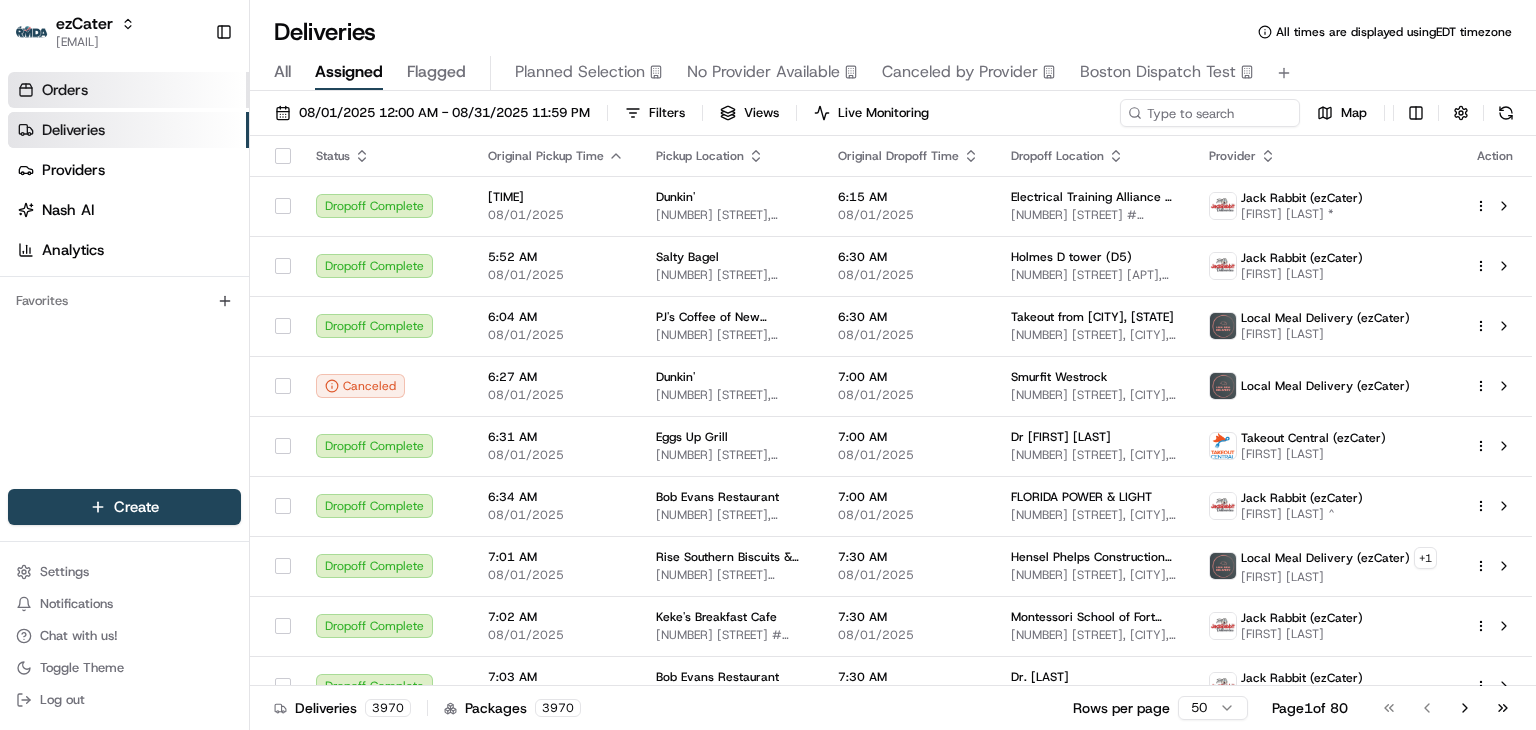 click on "Orders" at bounding box center [128, 90] 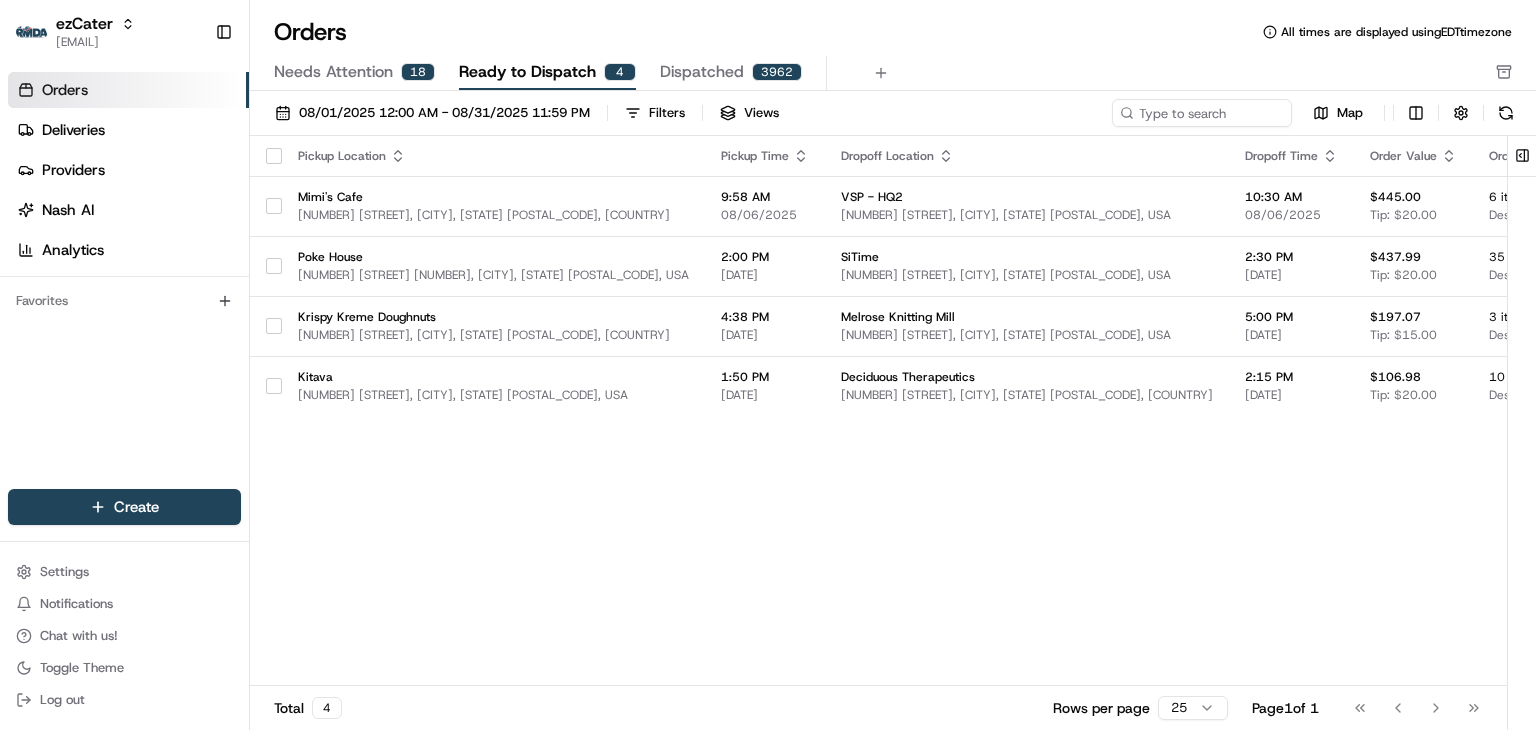 click on "Needs Attention" at bounding box center [333, 72] 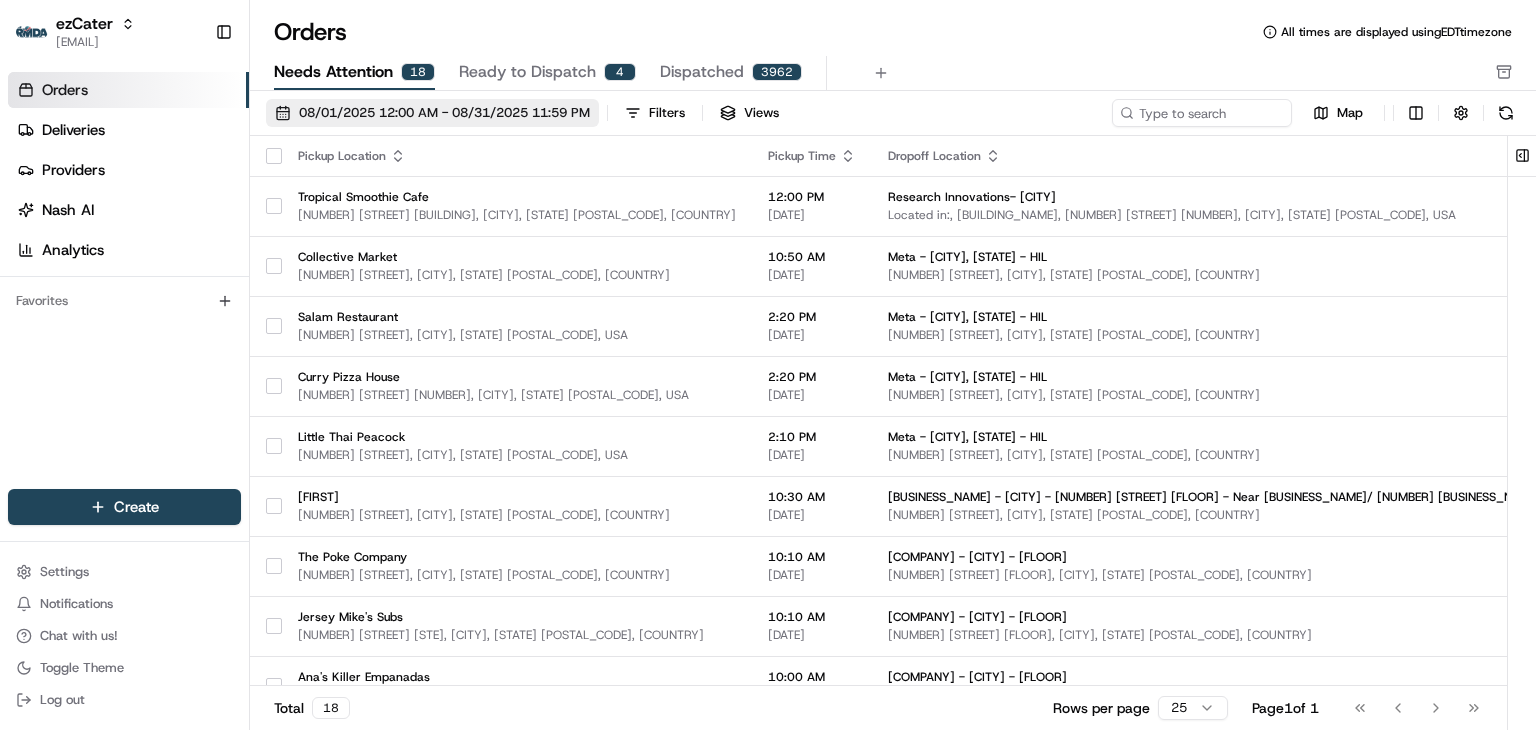 click on "08/01/2025 12:00 AM - 08/31/2025 11:59 PM" at bounding box center (444, 113) 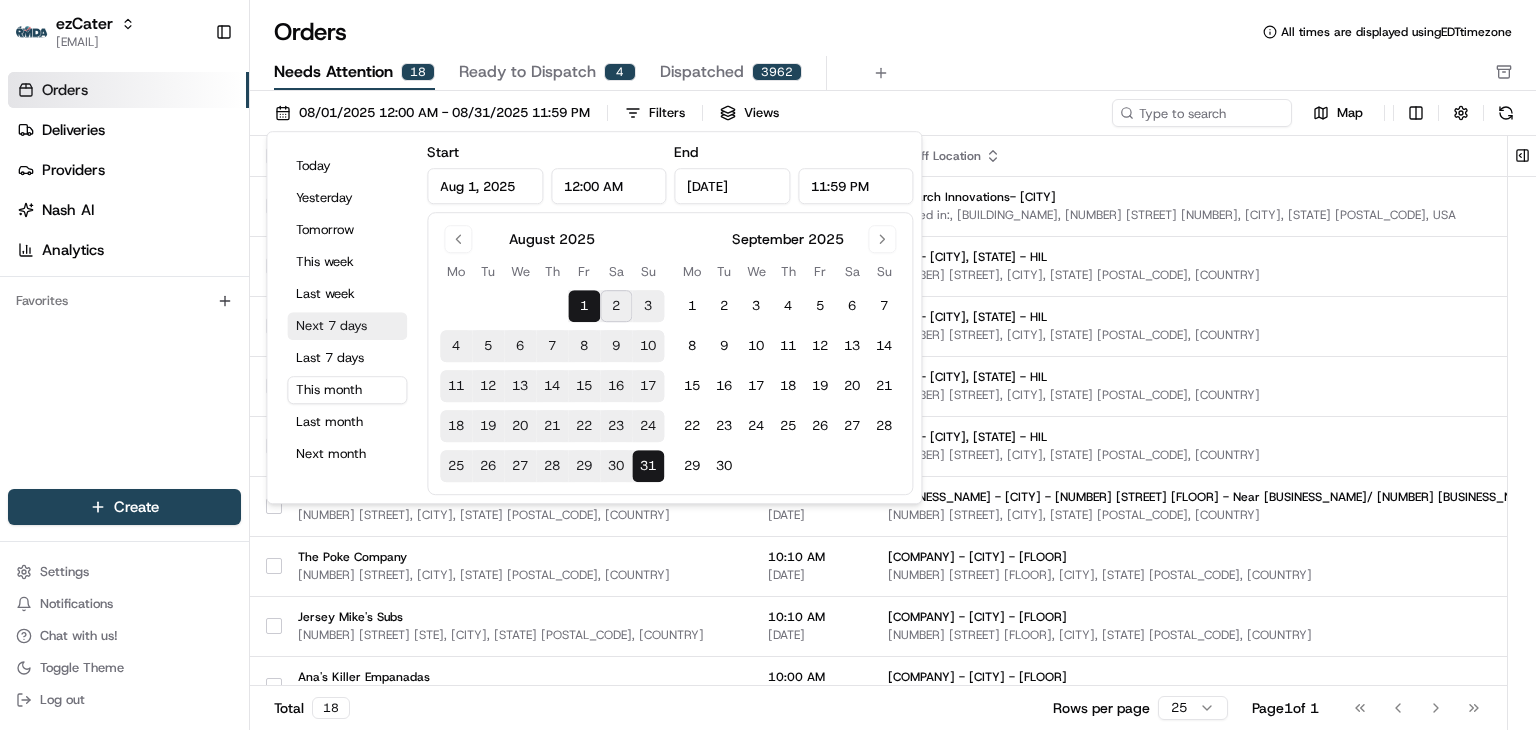 click on "Next 7 days" at bounding box center [347, 326] 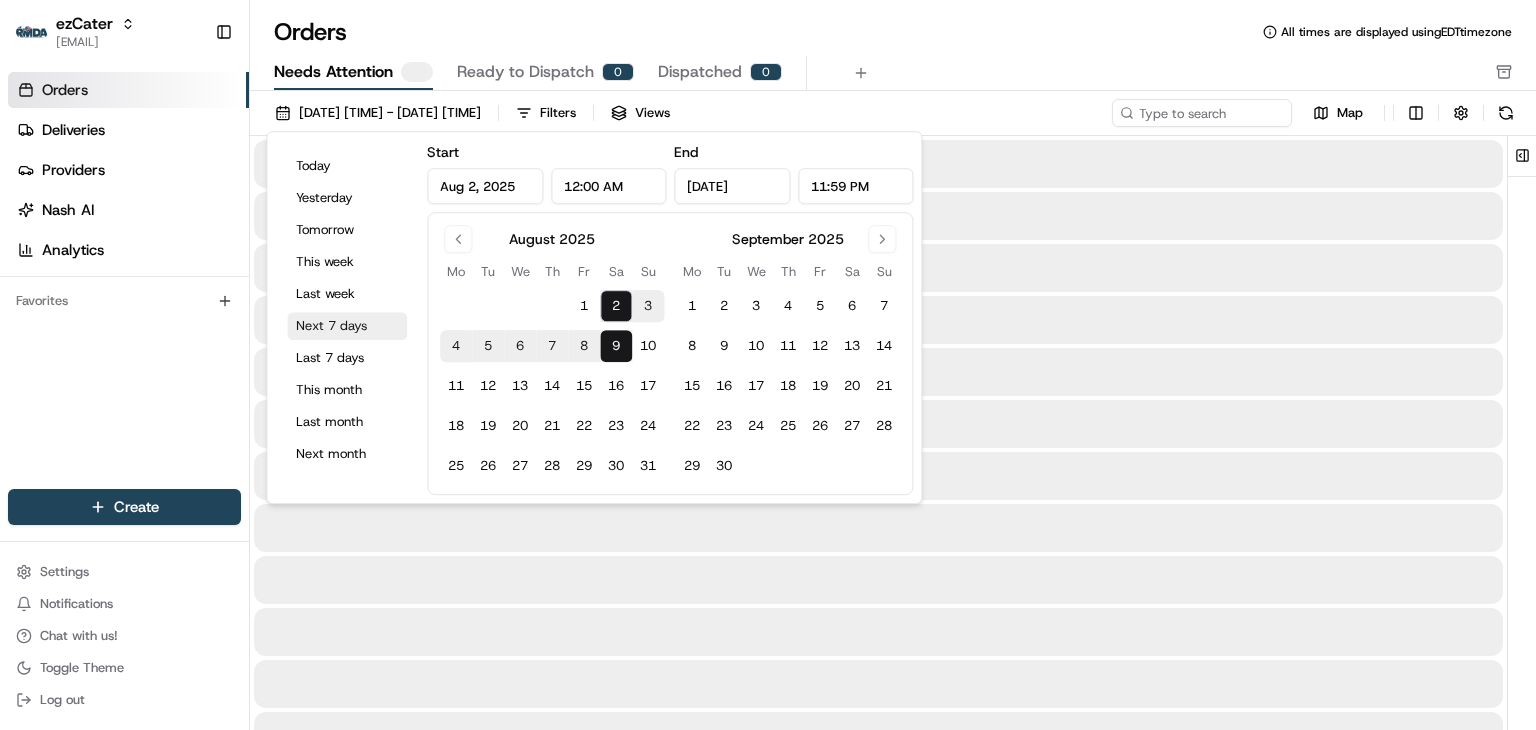type on "Aug 2, 2025" 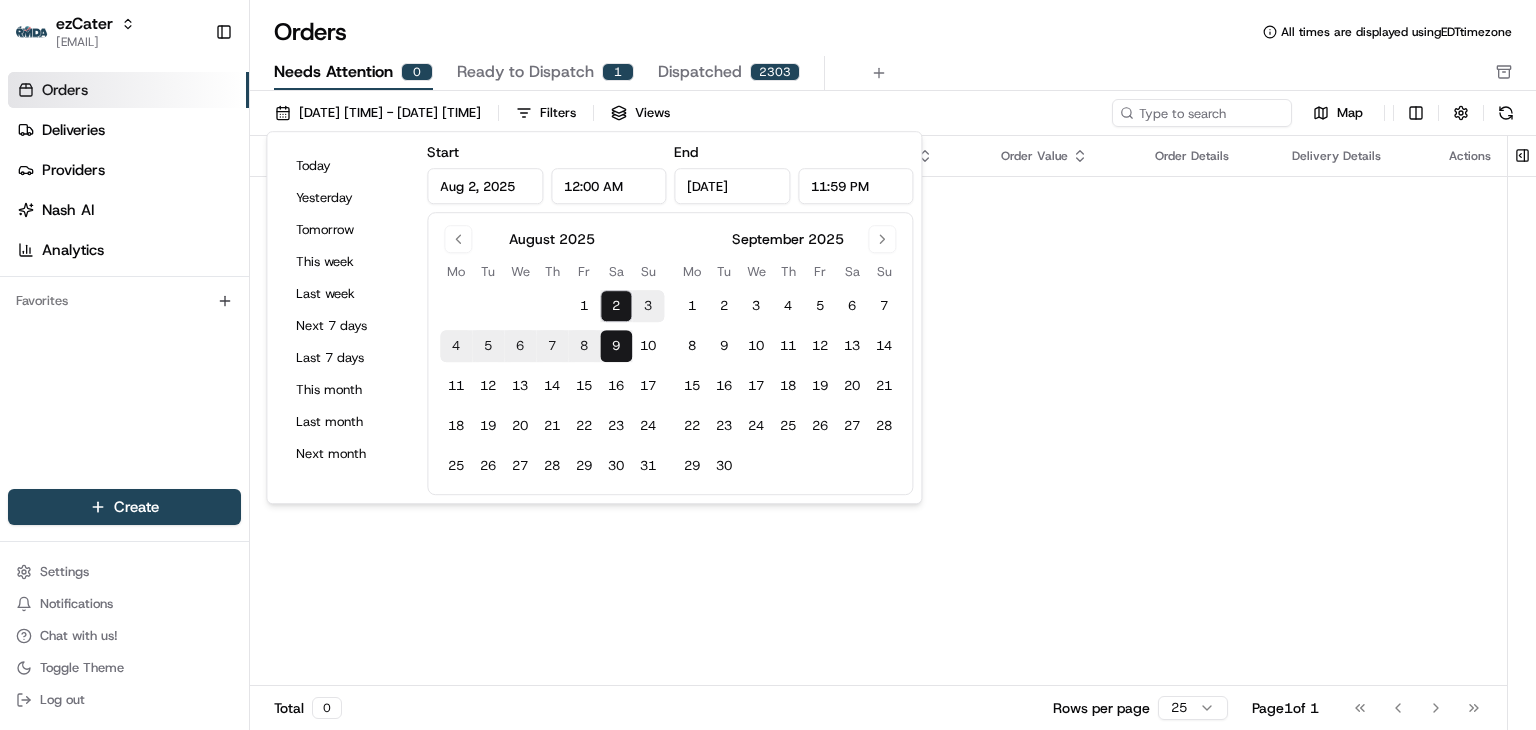 click on "Pickup Location Pickup Time Dropoff Location Dropoff Time Order Value Order Details Delivery Details Actions No results." at bounding box center (878, 411) 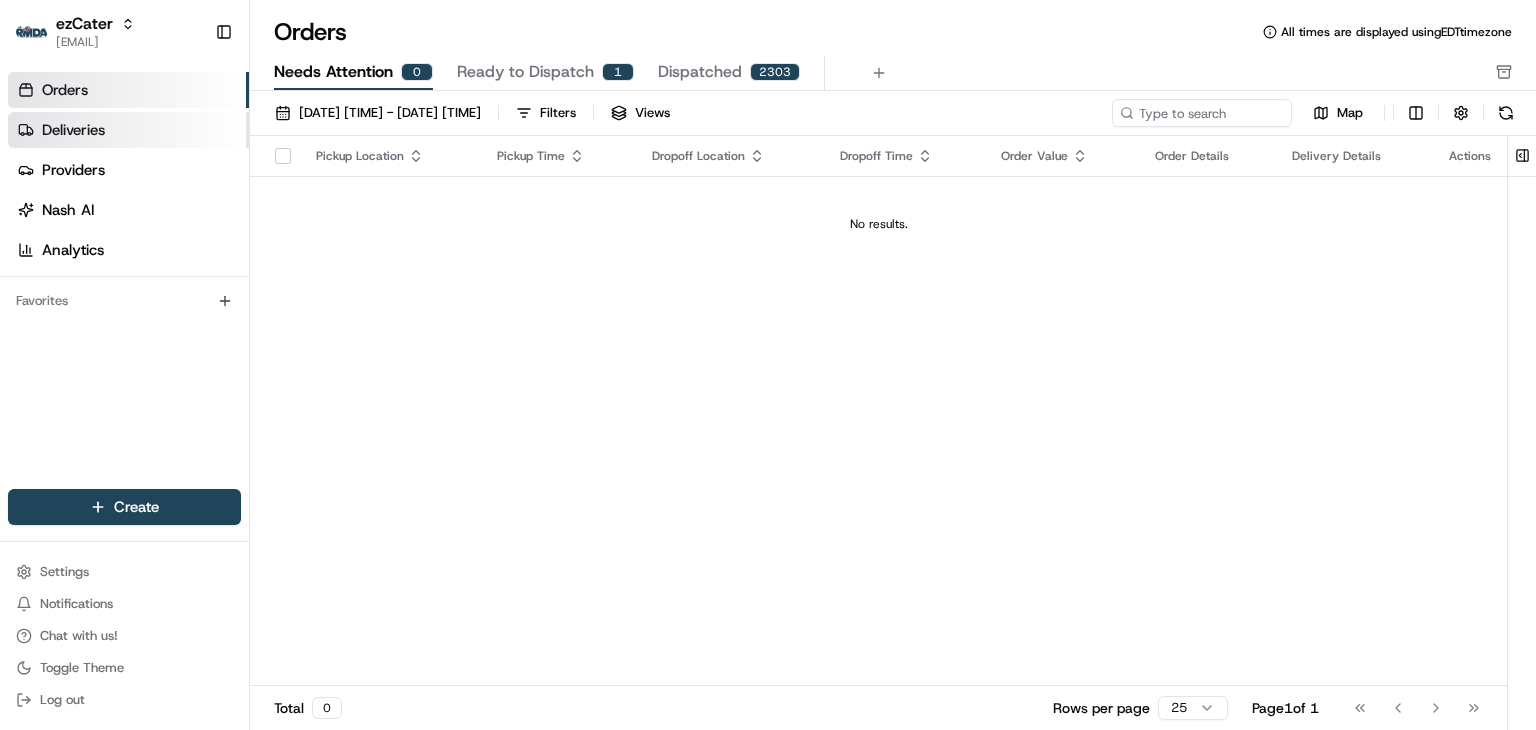 click on "Deliveries" at bounding box center (73, 130) 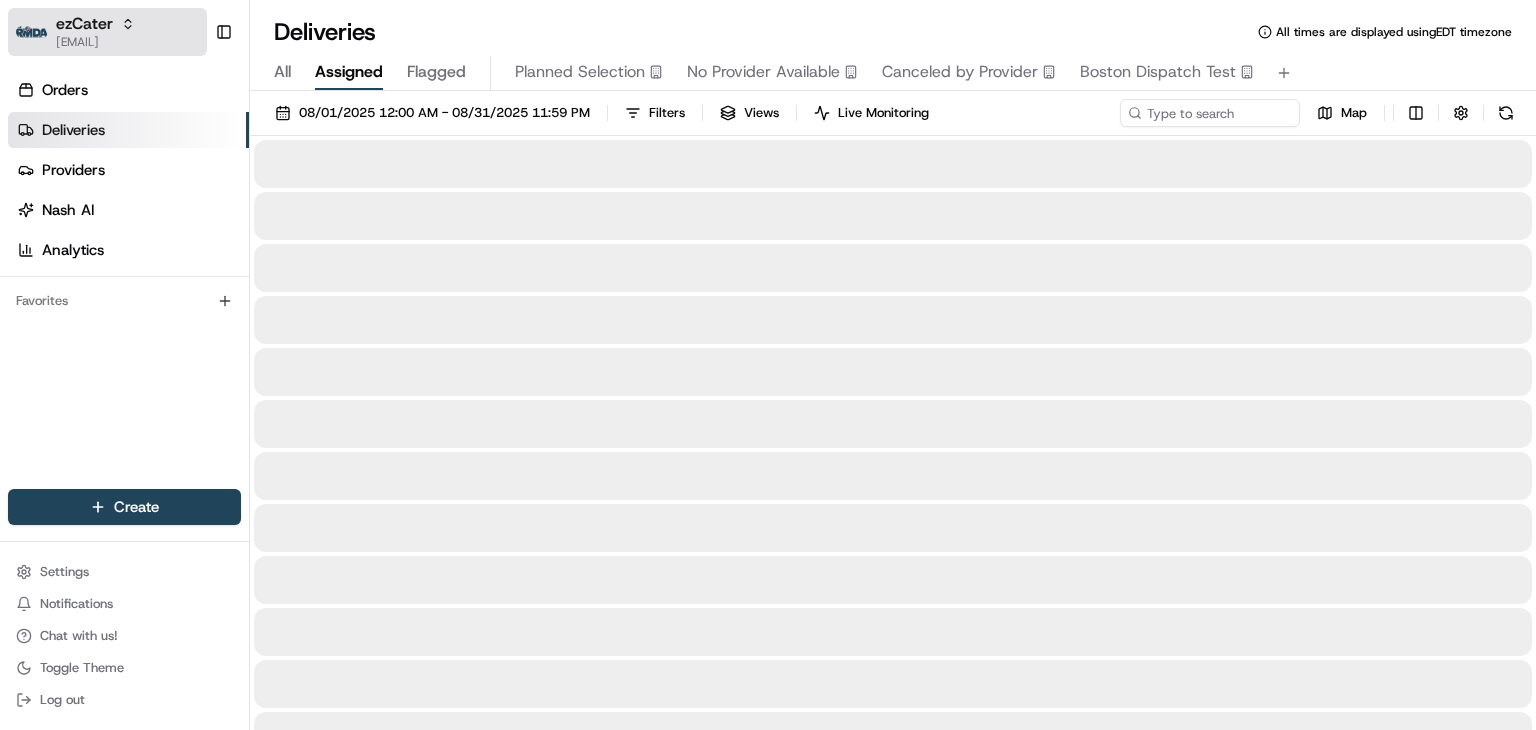 click on "ezCater" at bounding box center (95, 24) 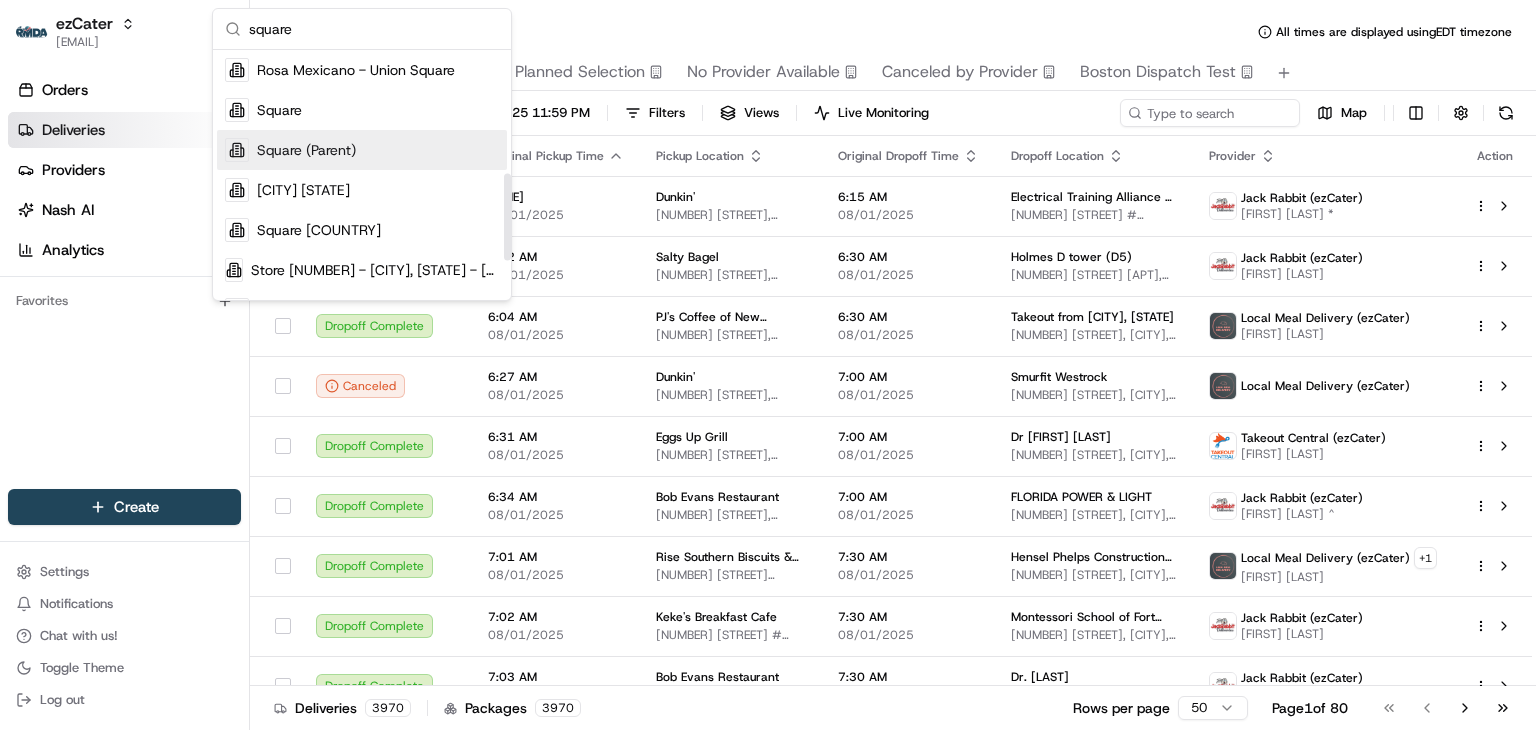 scroll, scrollTop: 354, scrollLeft: 0, axis: vertical 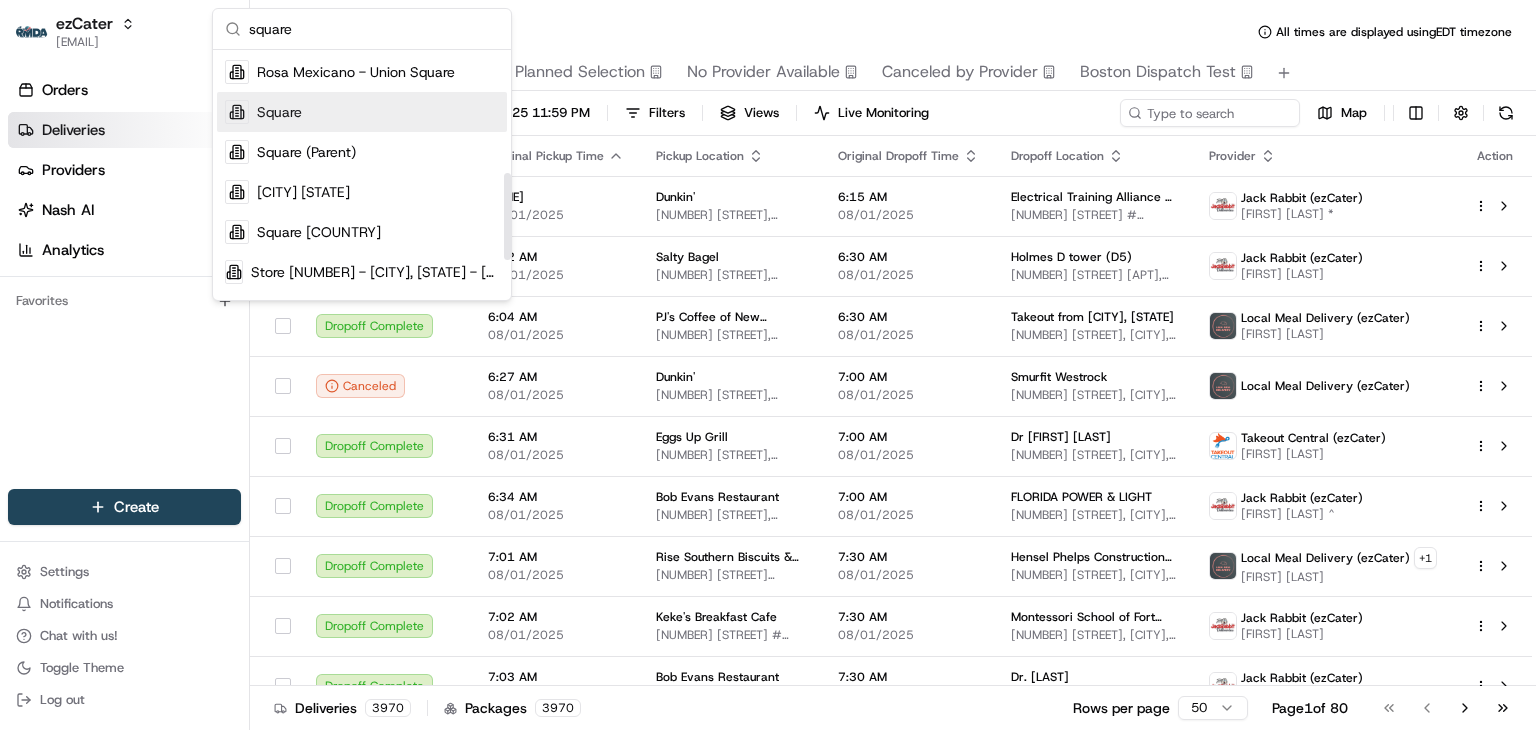 type on "square" 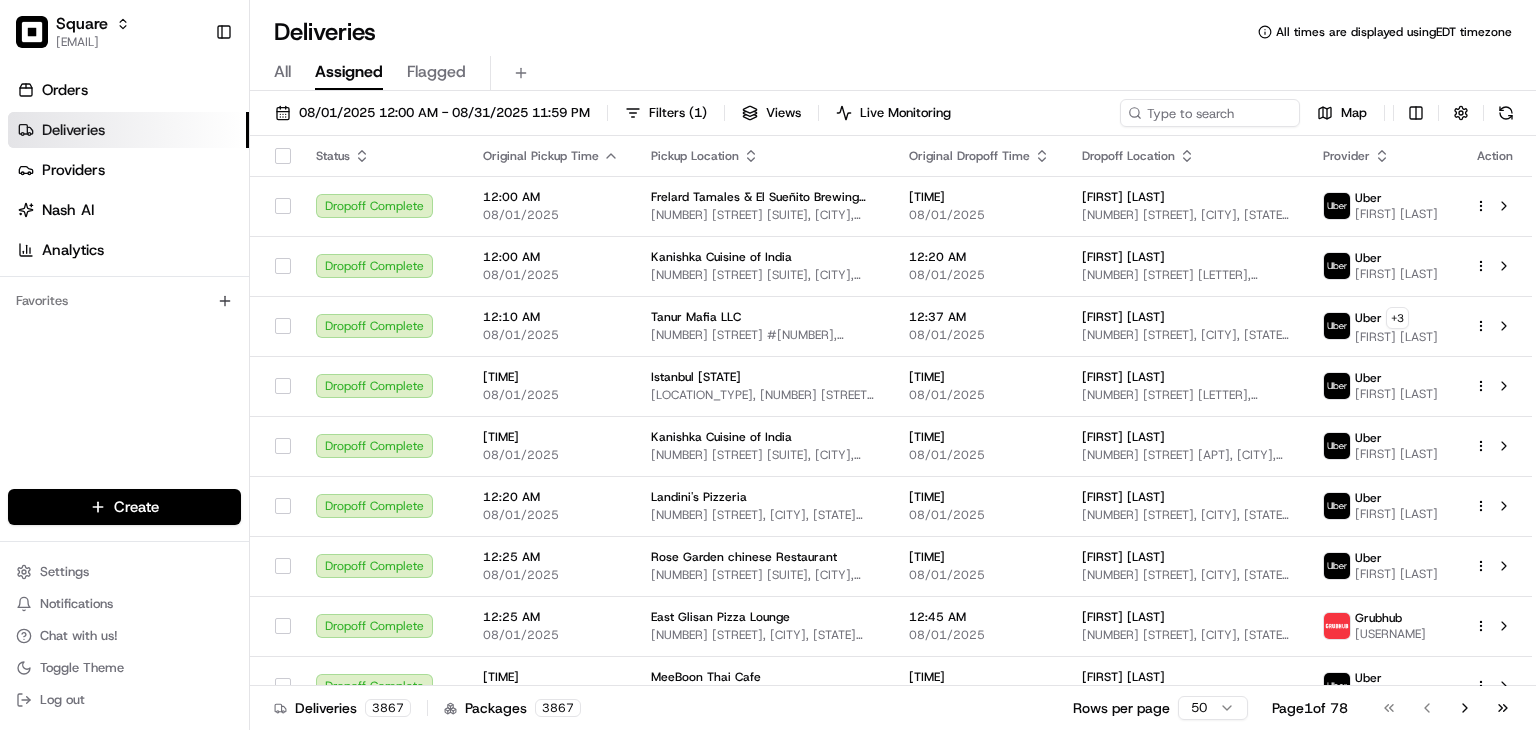 click on "All Assigned Flagged" at bounding box center [893, 69] 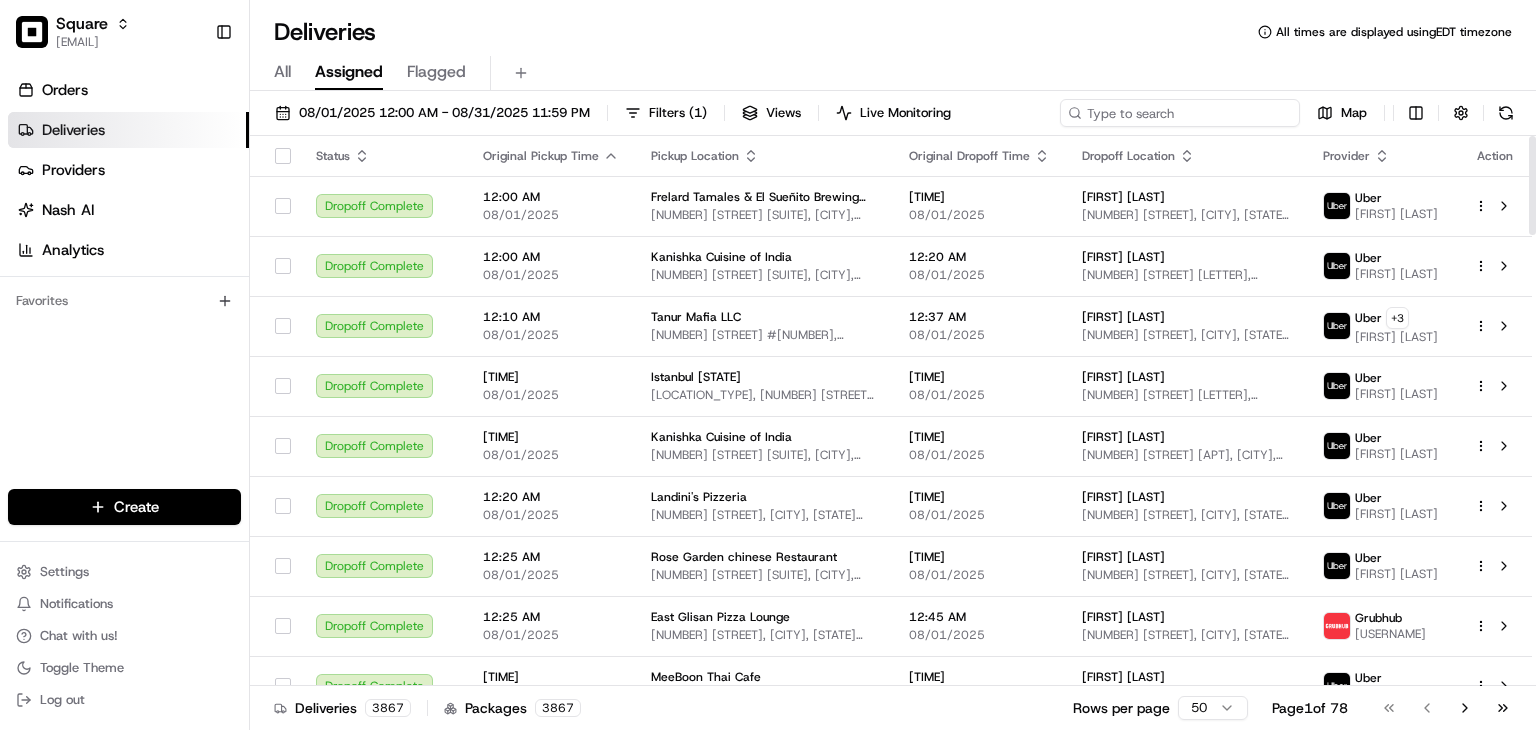 click at bounding box center (1180, 113) 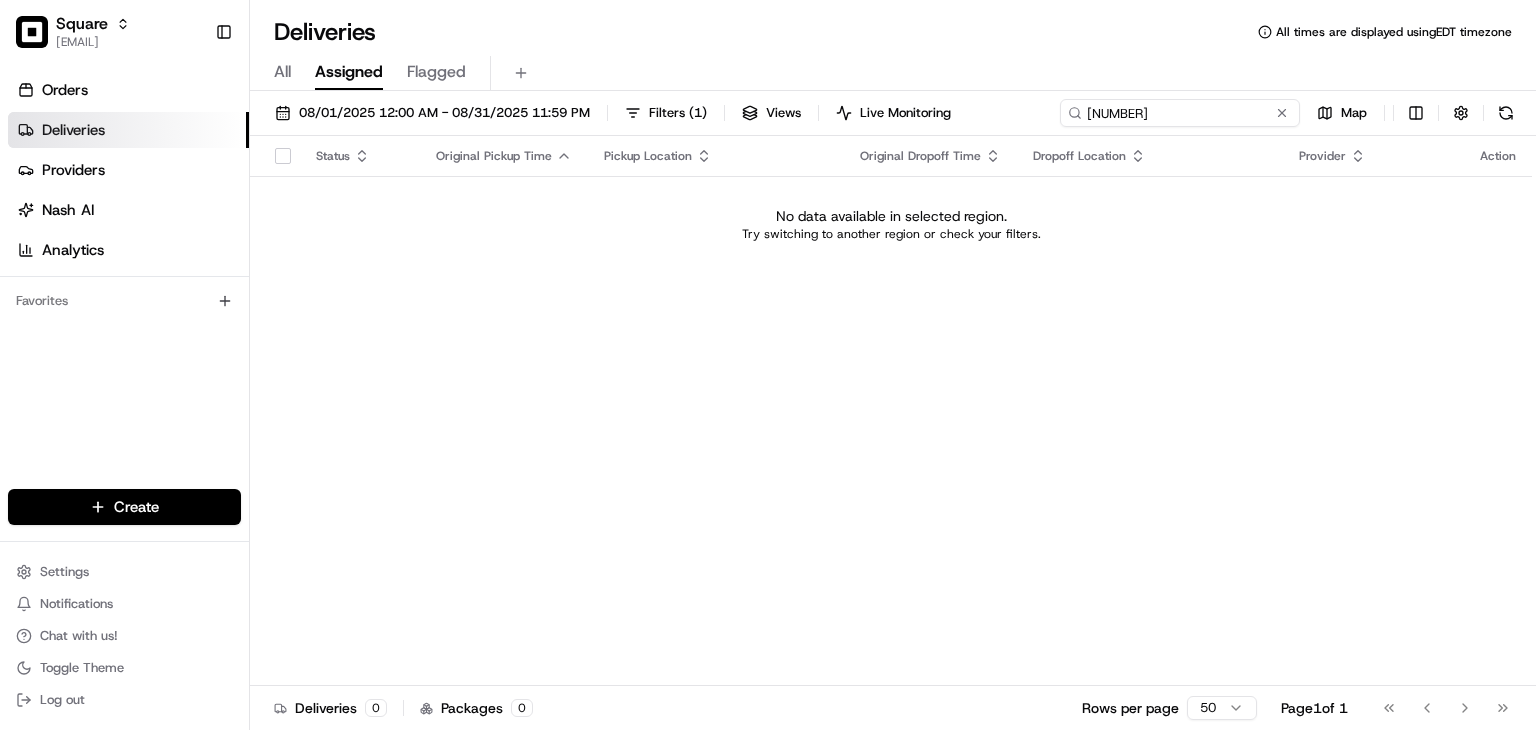 click on "57222098" at bounding box center [1180, 113] 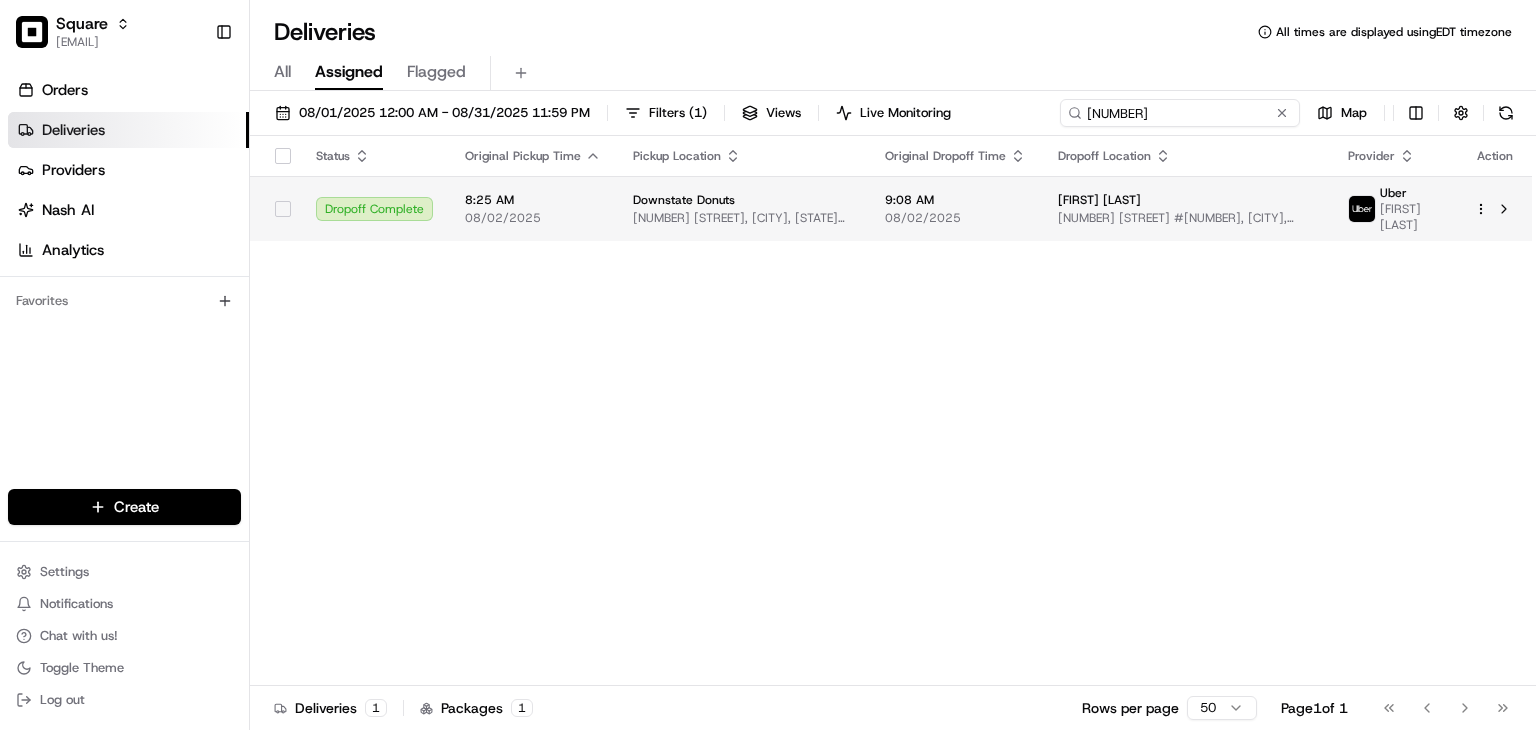 type on "[NUMBER]" 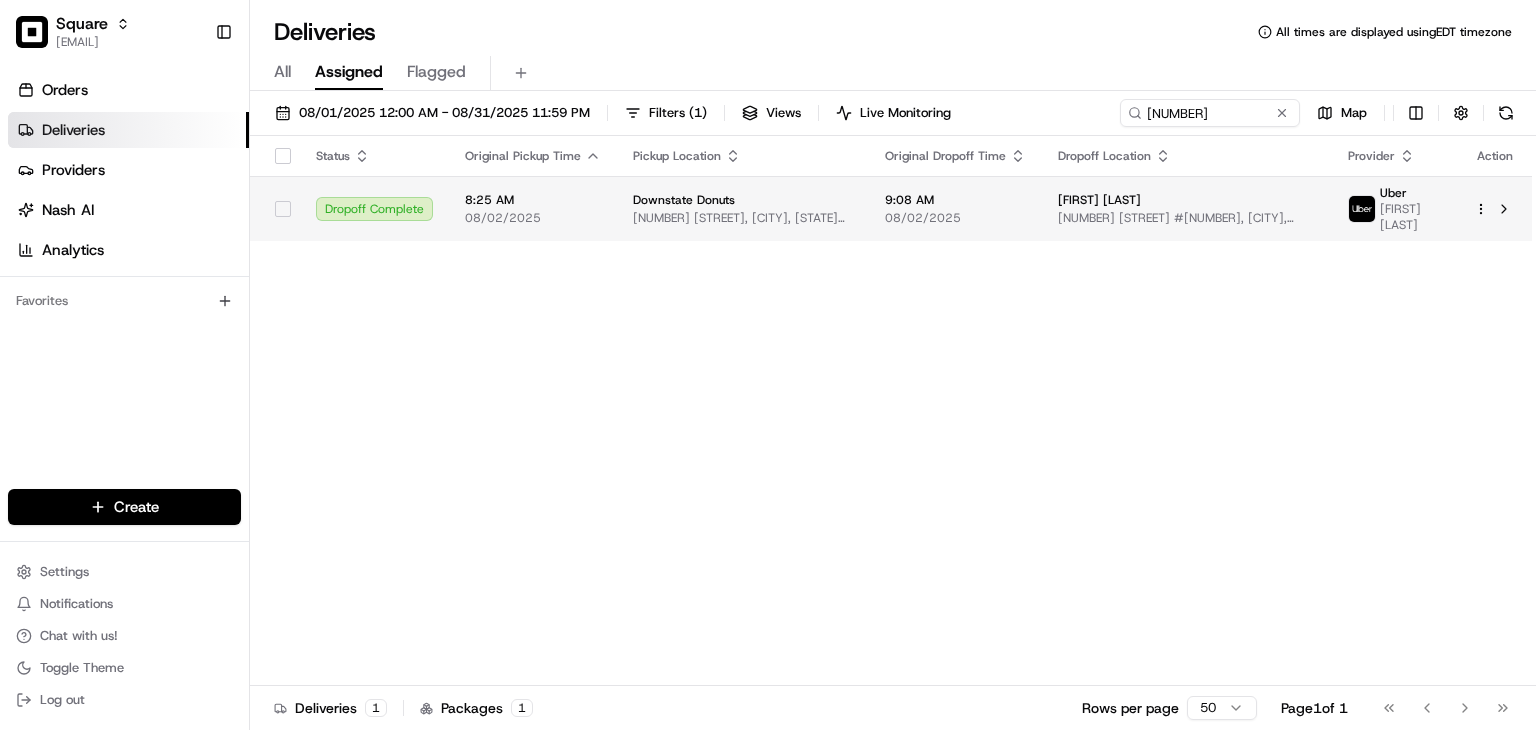 click on "9:08 AM" at bounding box center [955, 200] 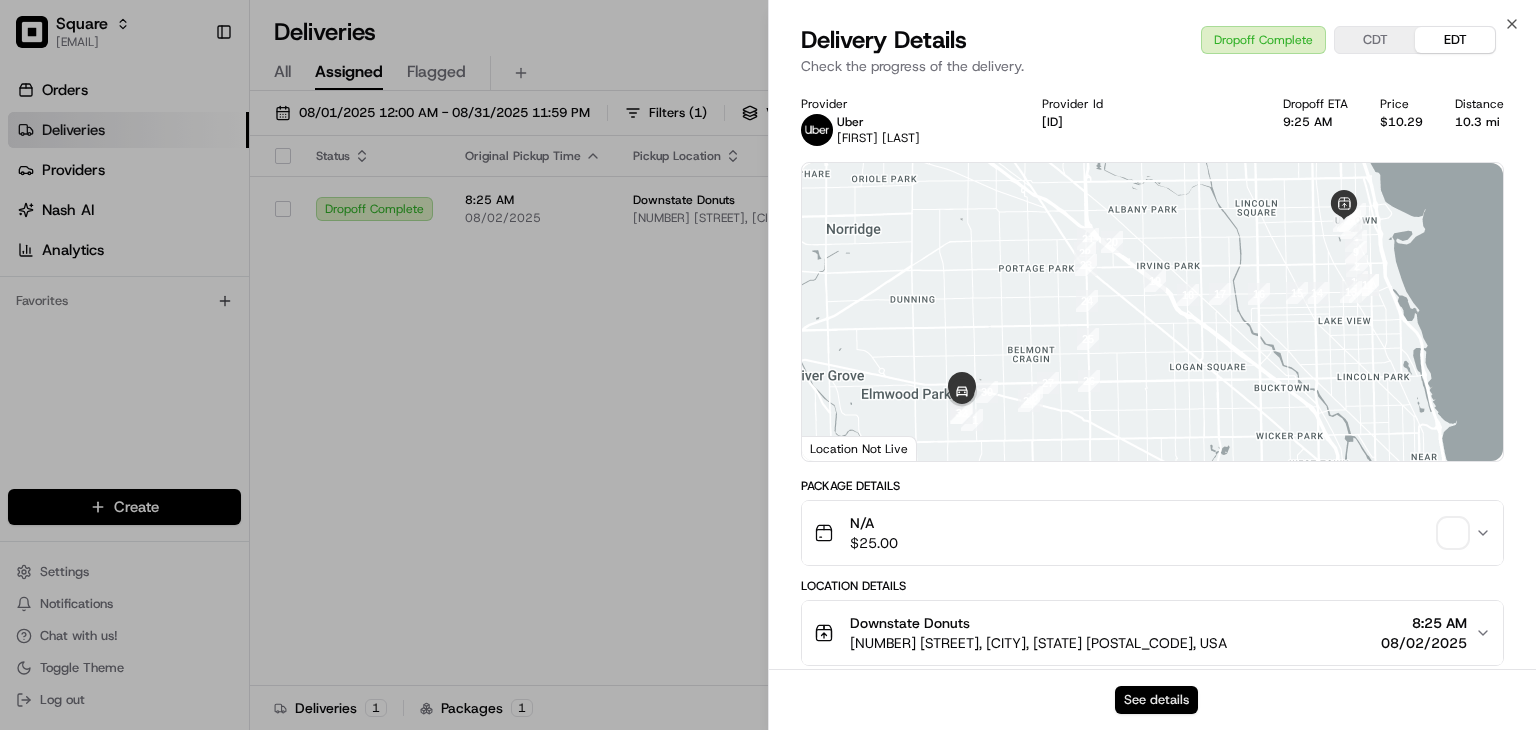 click on "See details" at bounding box center [1156, 700] 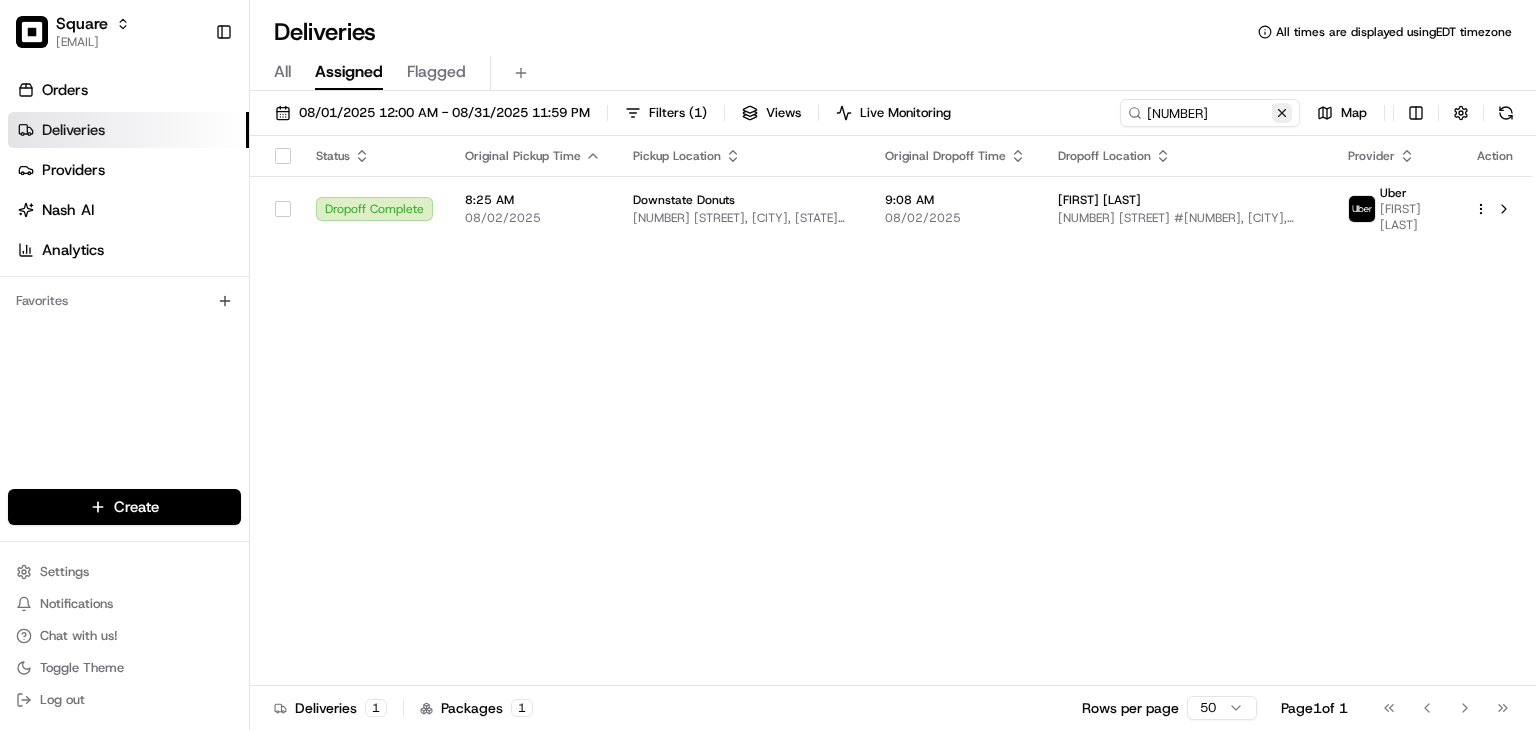 click at bounding box center [1282, 113] 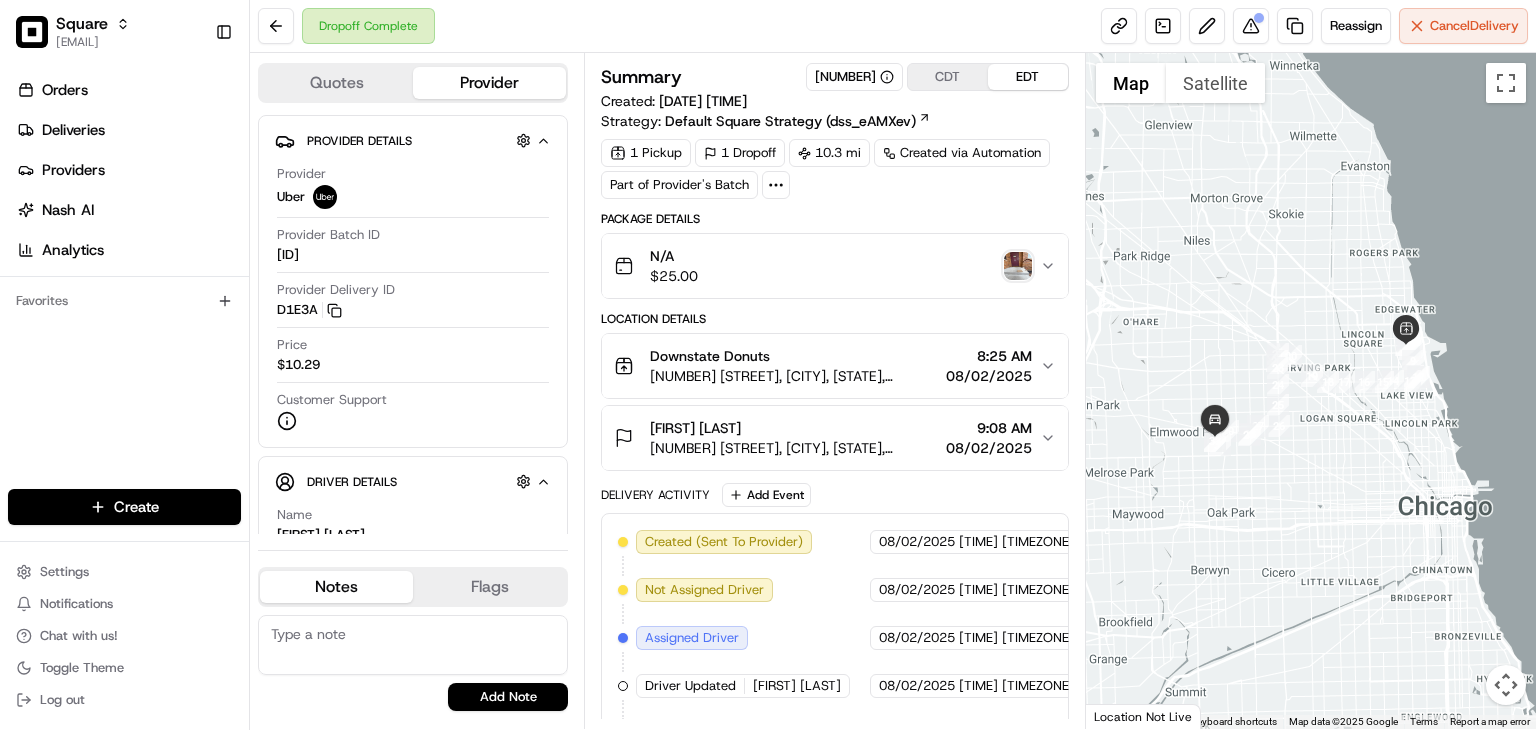 scroll, scrollTop: 0, scrollLeft: 0, axis: both 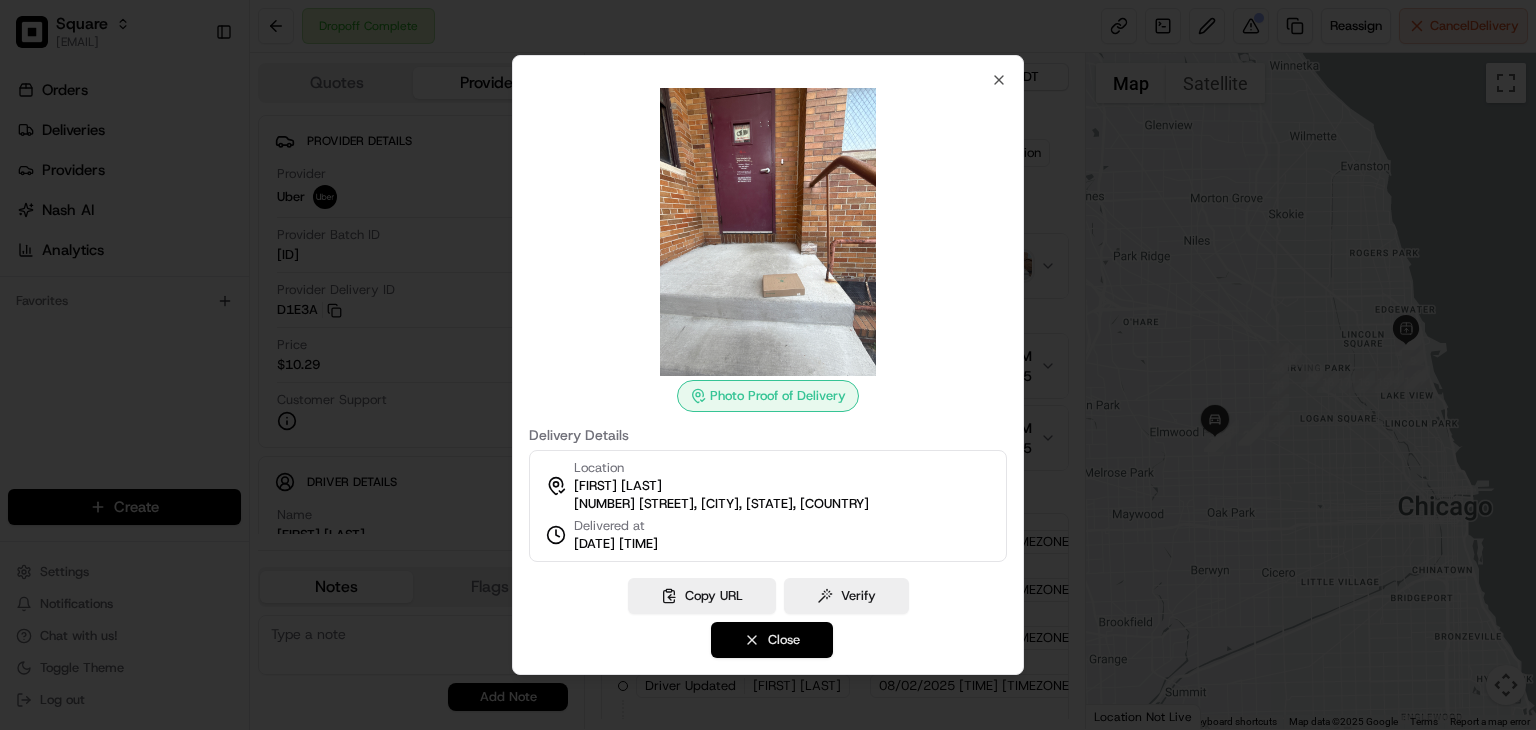 click on "Close" at bounding box center (772, 640) 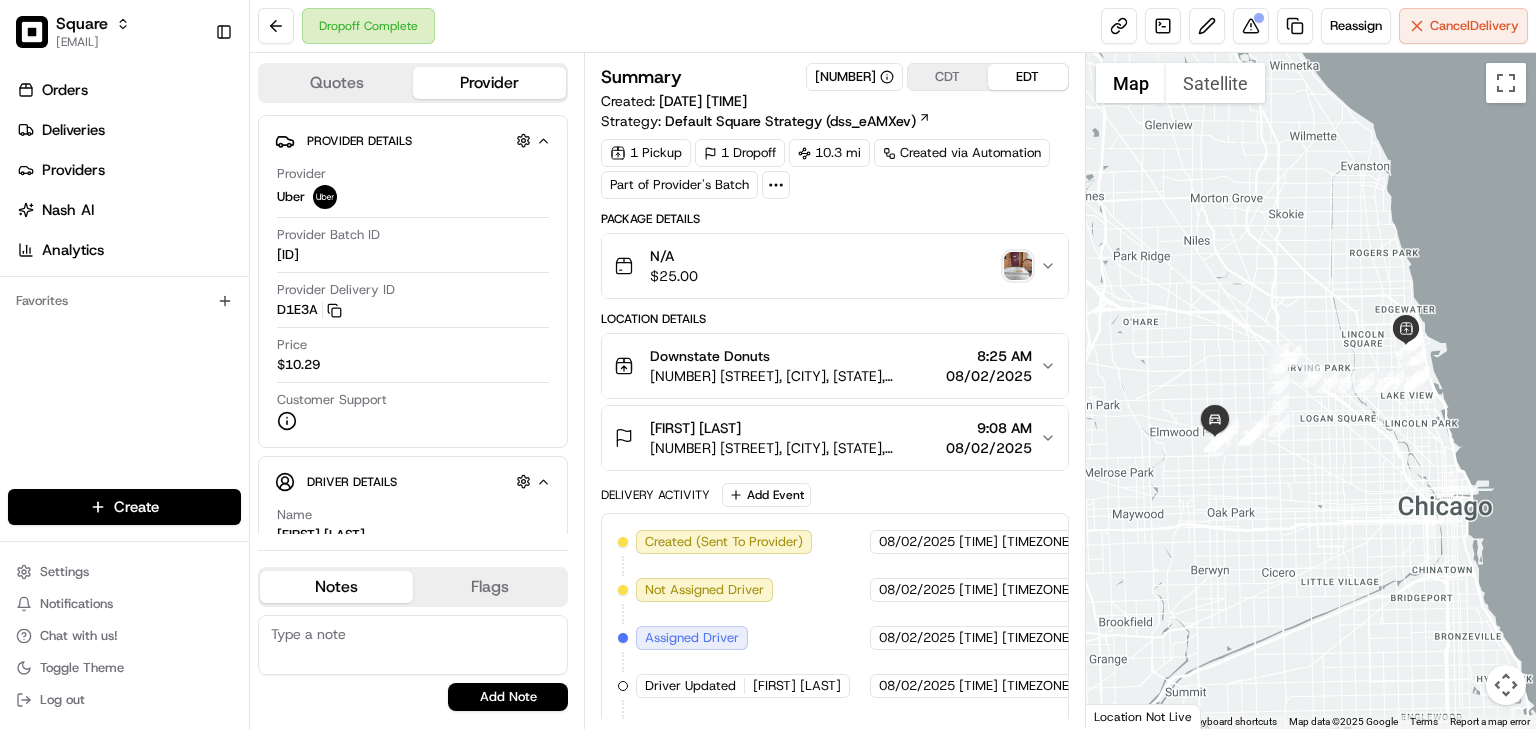 click on "08/02/2025" at bounding box center [989, 448] 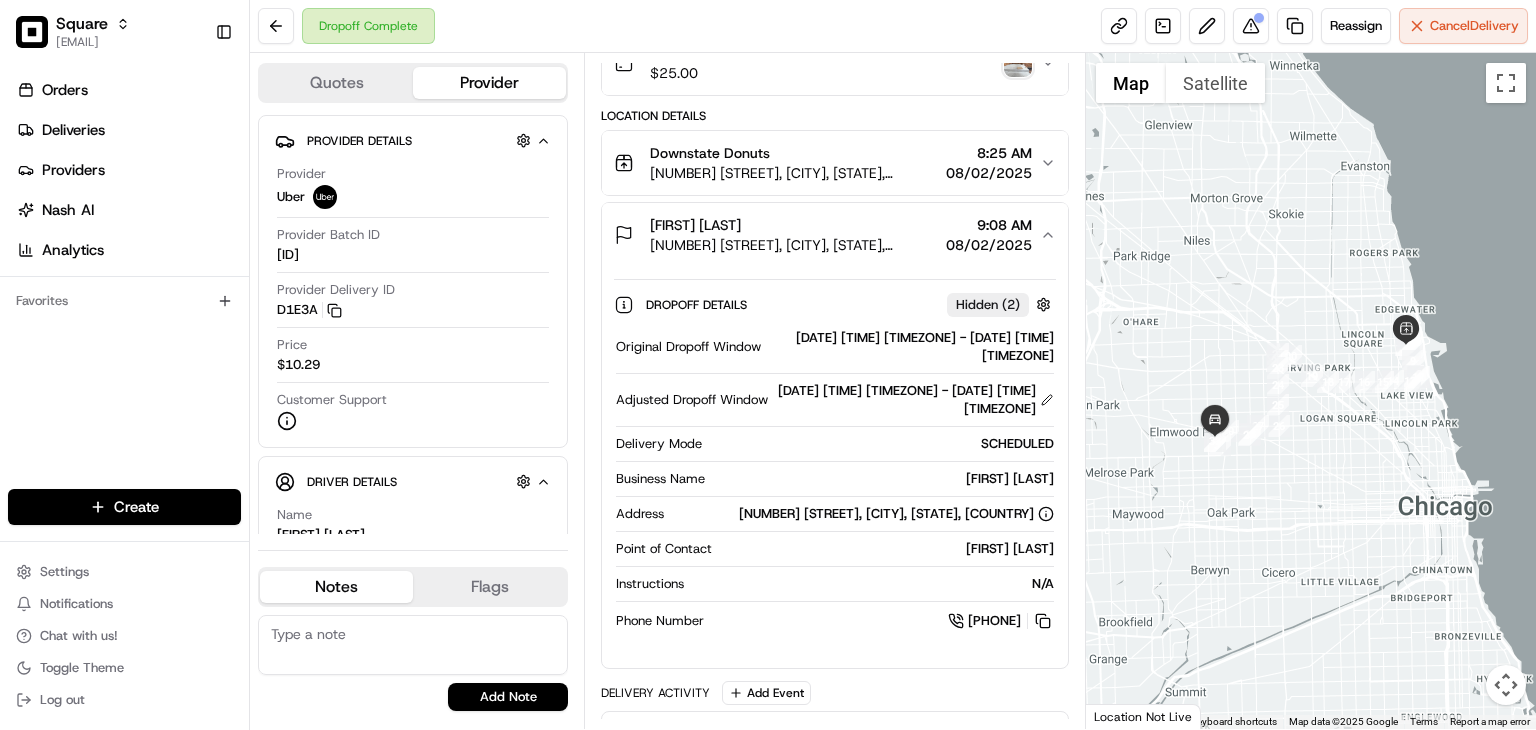 scroll, scrollTop: 0, scrollLeft: 0, axis: both 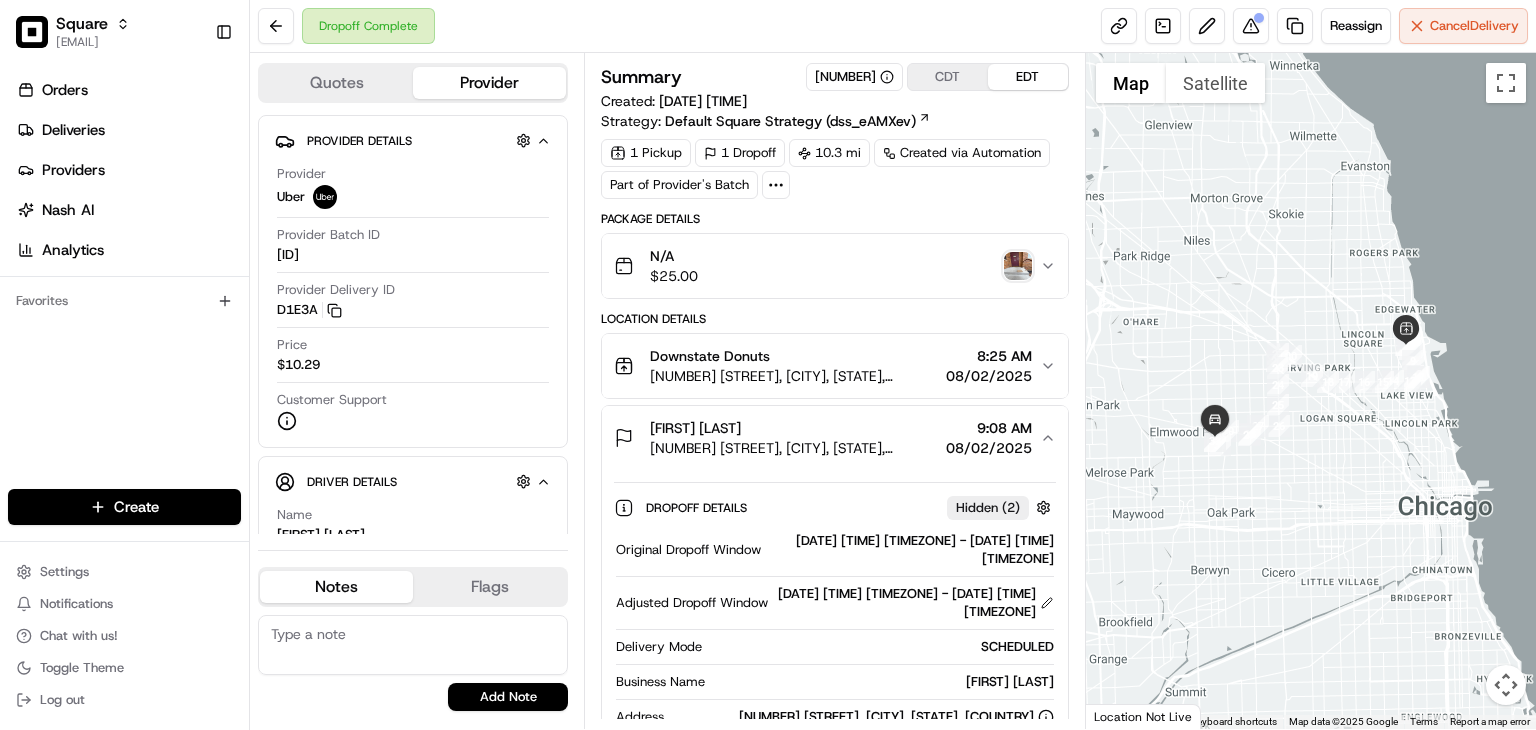 click at bounding box center (1018, 266) 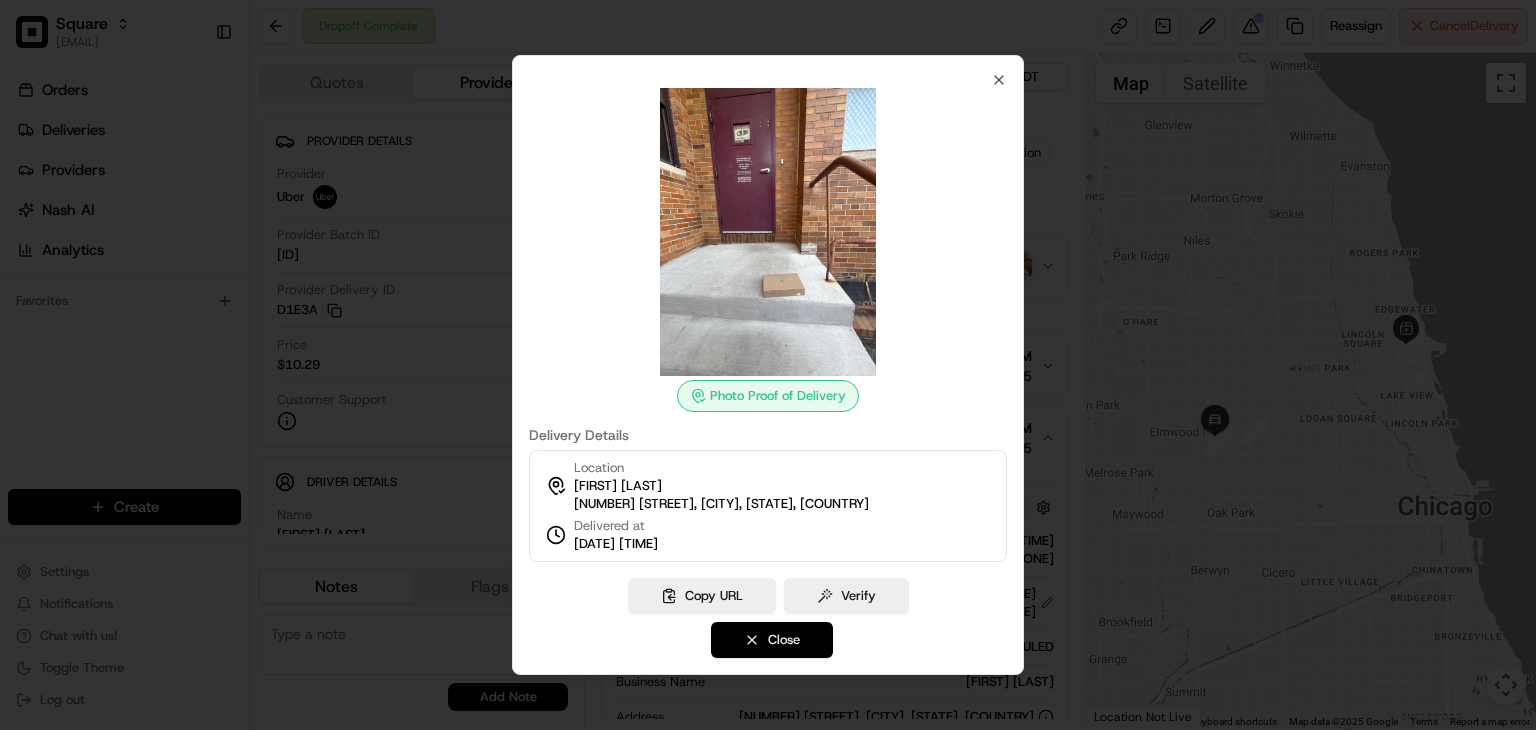 click on "Close" at bounding box center (772, 640) 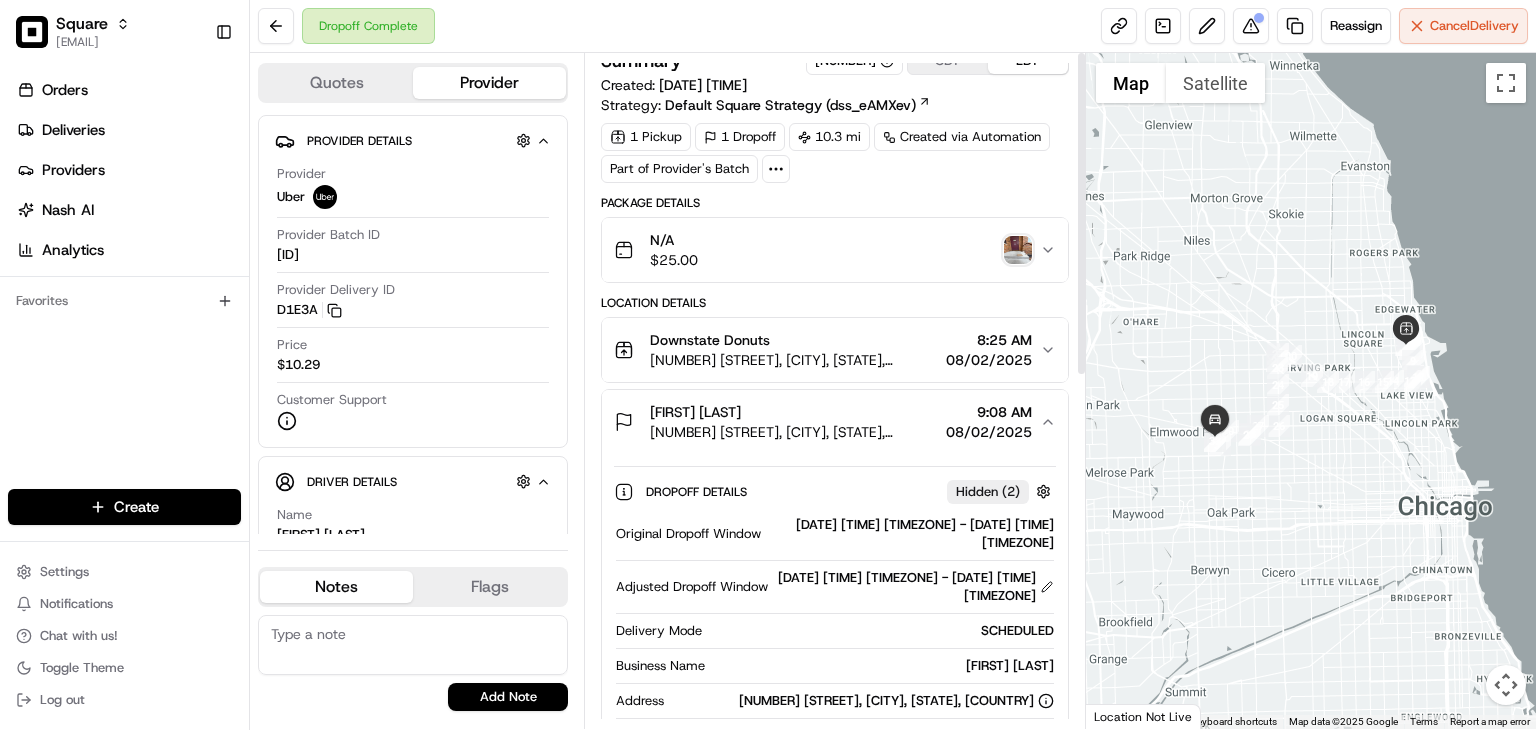 scroll, scrollTop: 0, scrollLeft: 0, axis: both 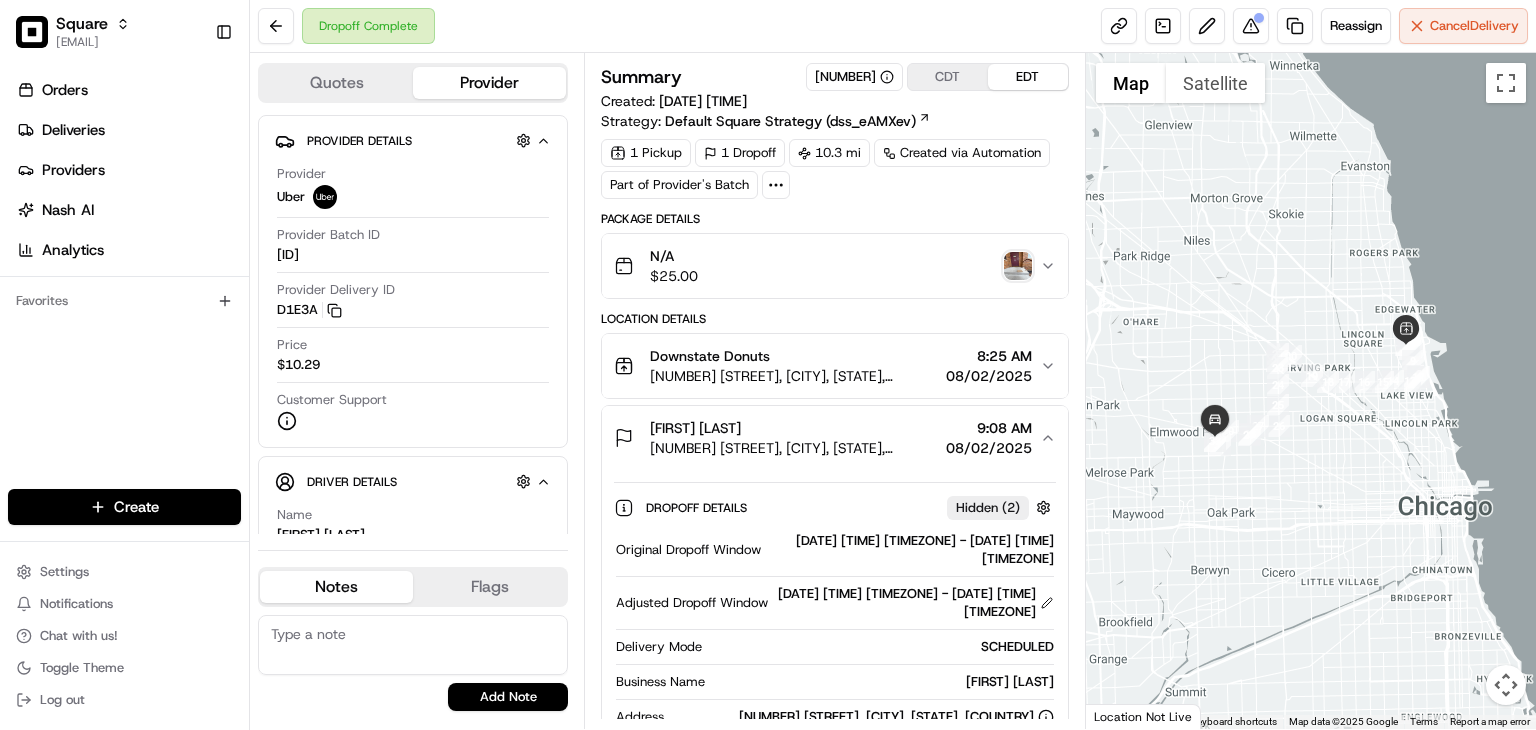 click on "CDT" at bounding box center [948, 77] 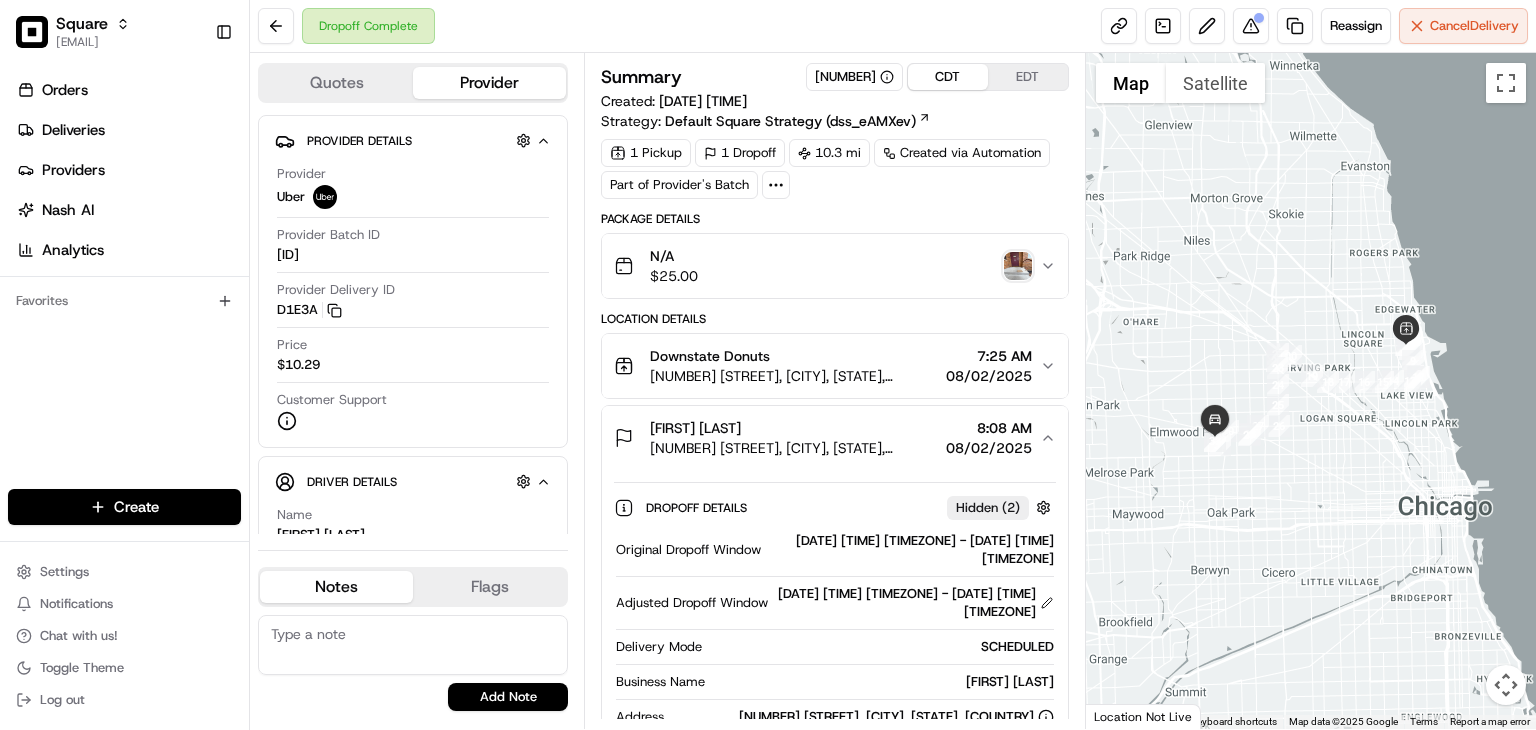 click at bounding box center [1018, 266] 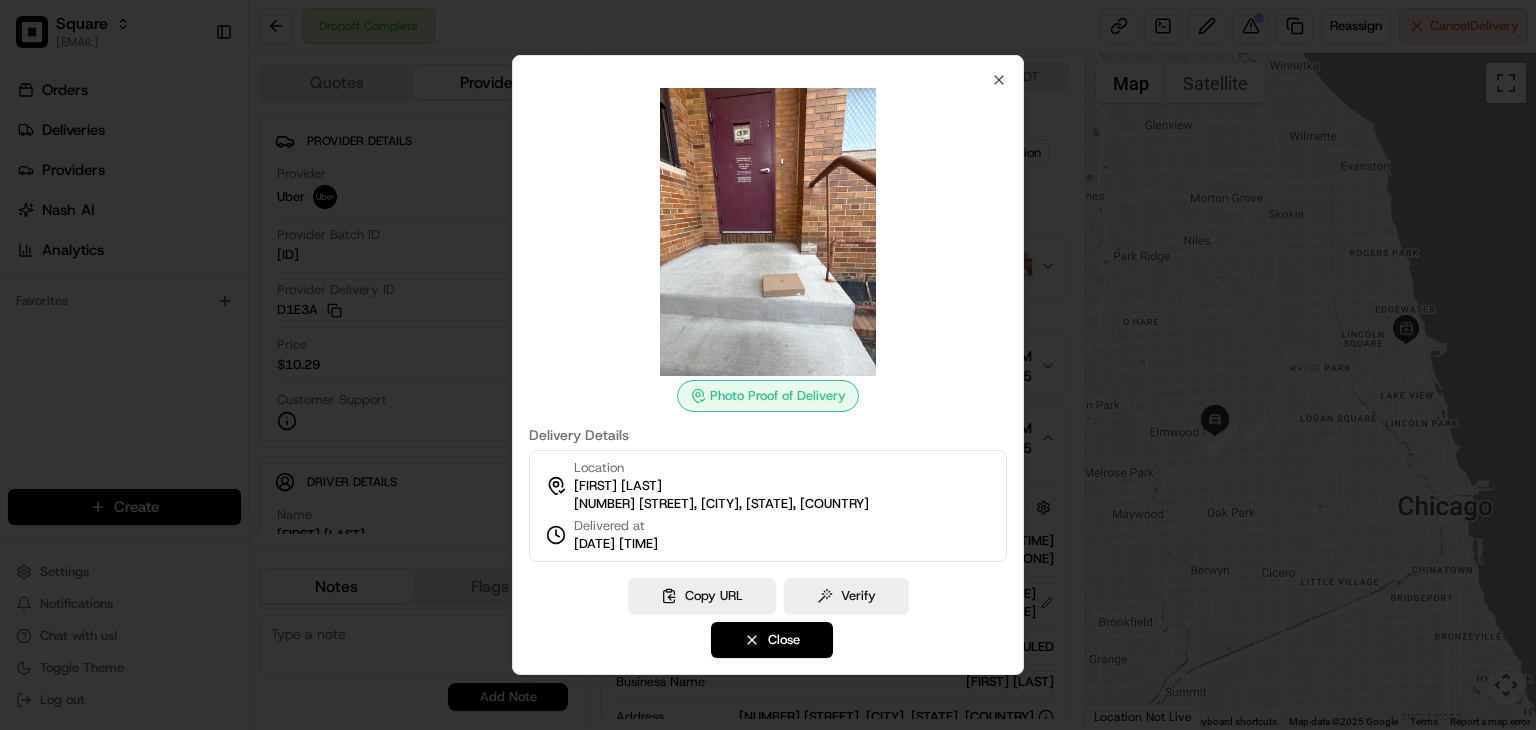 click on "[NUMBER] [STREET], [CITY], [STATE], [COUNTRY]" at bounding box center (721, 504) 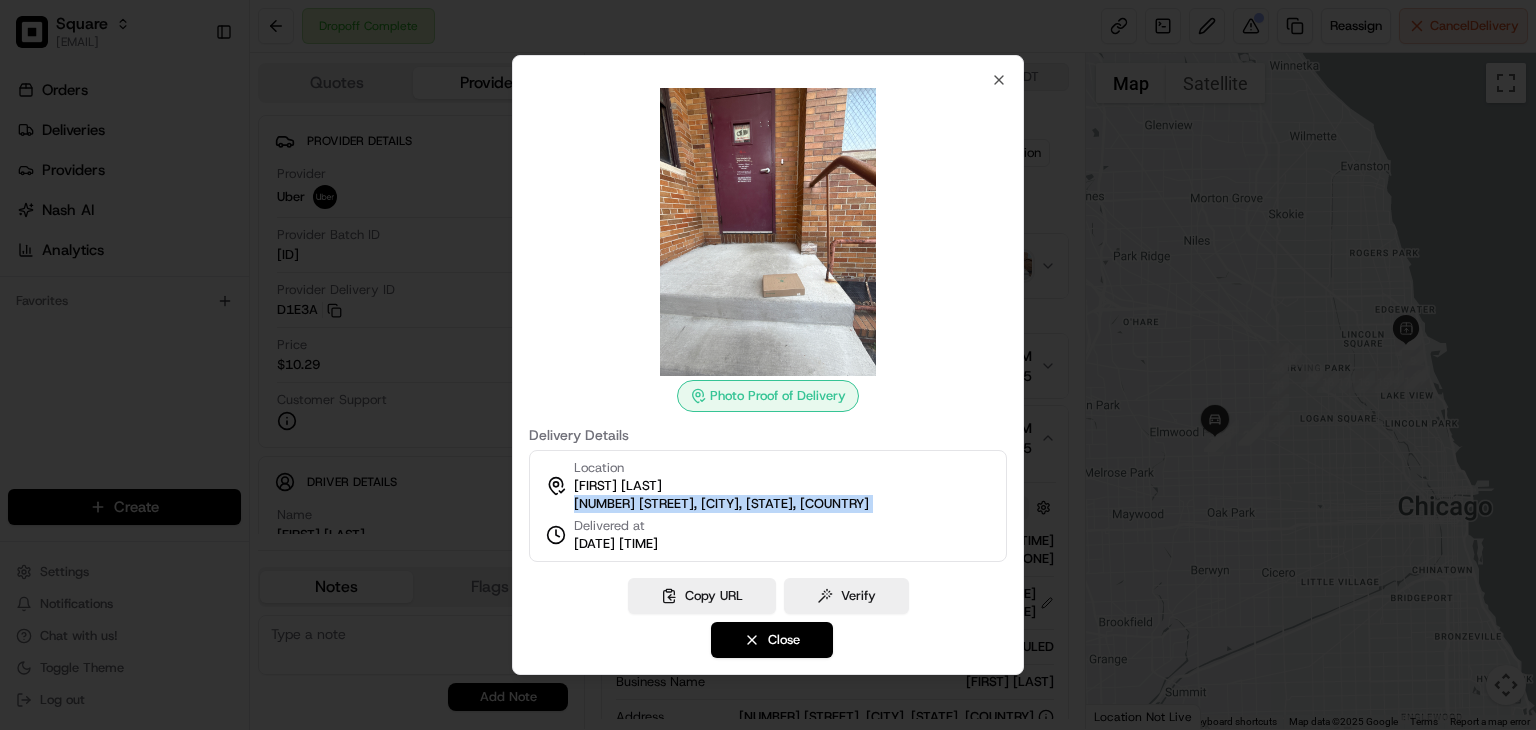 click on "[NUMBER] [STREET], [CITY], [STATE], [COUNTRY]" at bounding box center (721, 504) 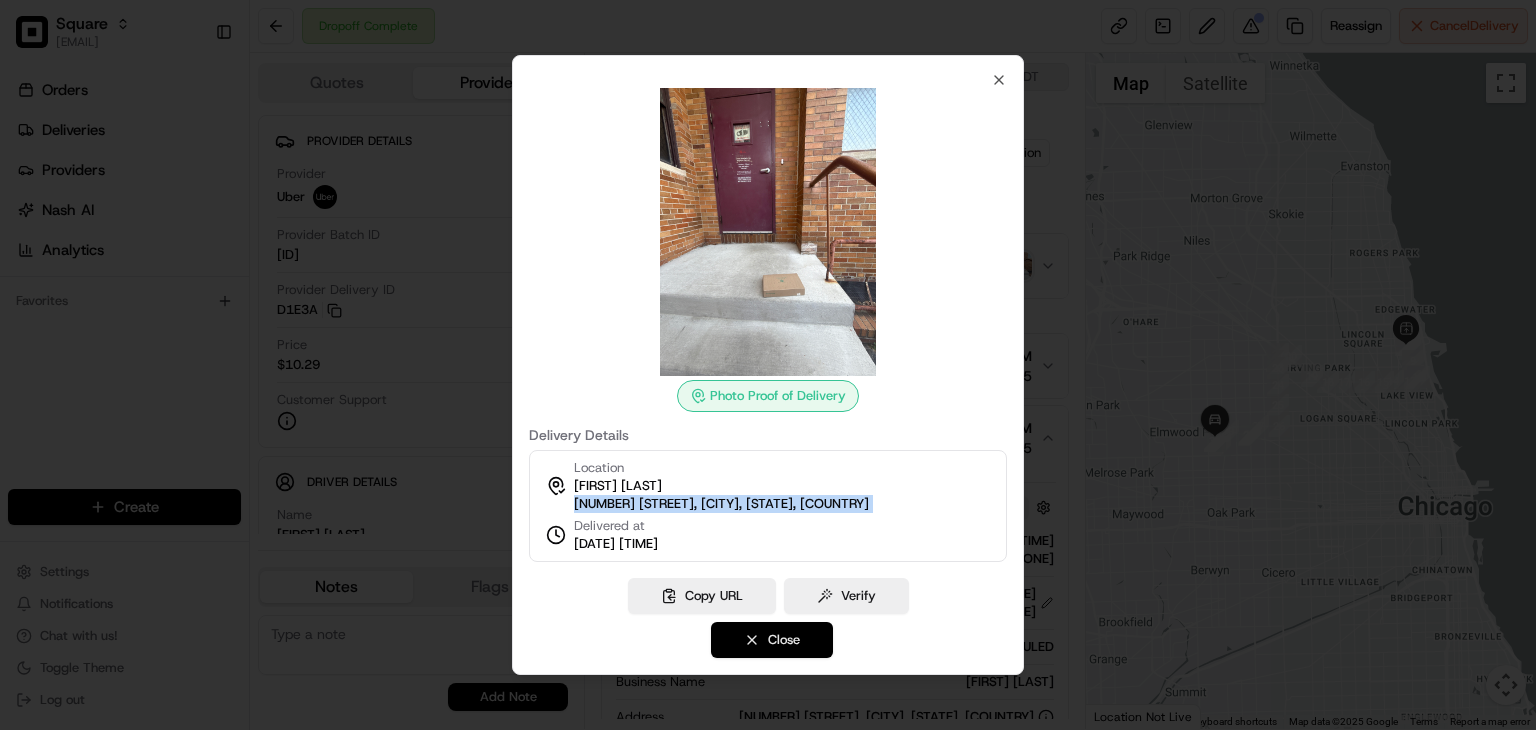 click on "Close" at bounding box center (772, 640) 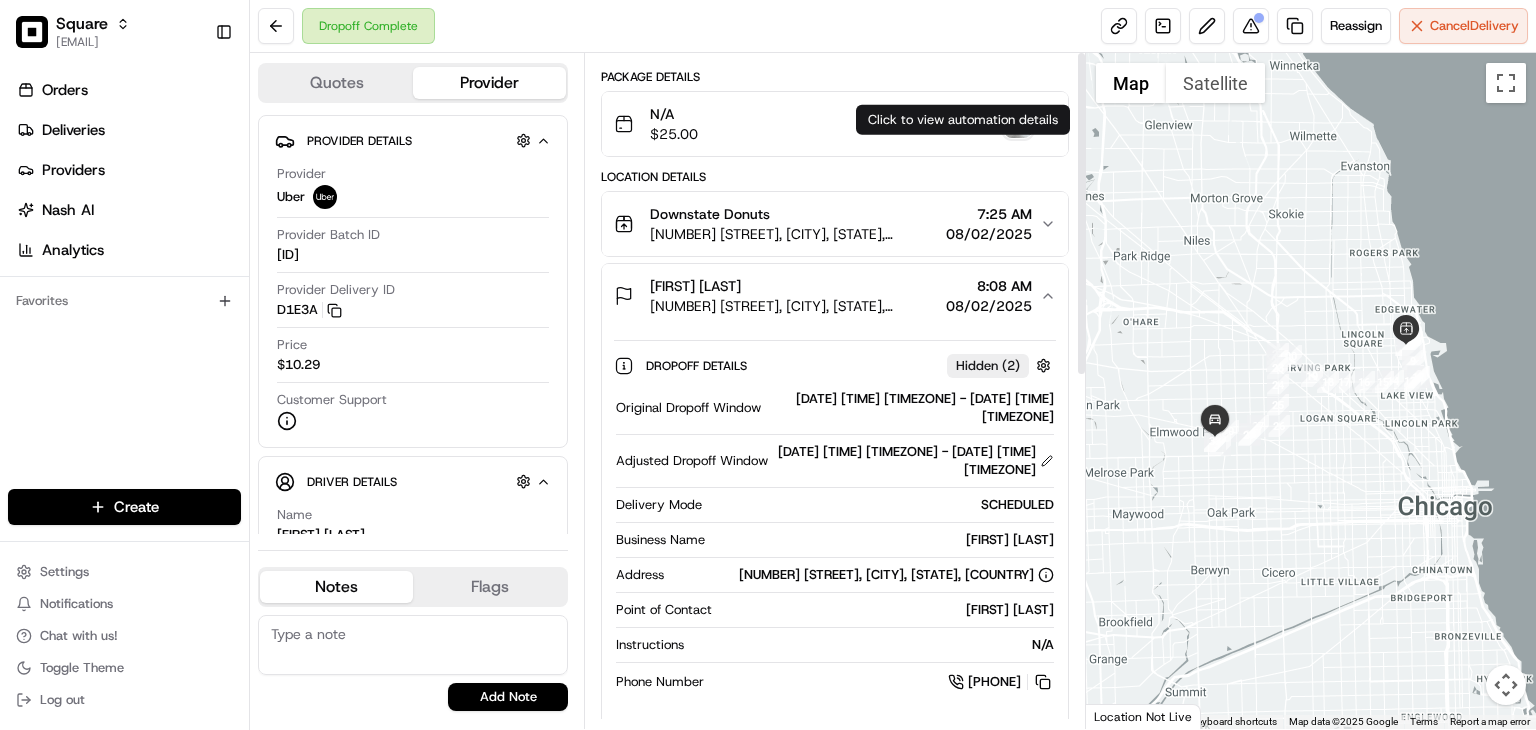 scroll, scrollTop: 0, scrollLeft: 0, axis: both 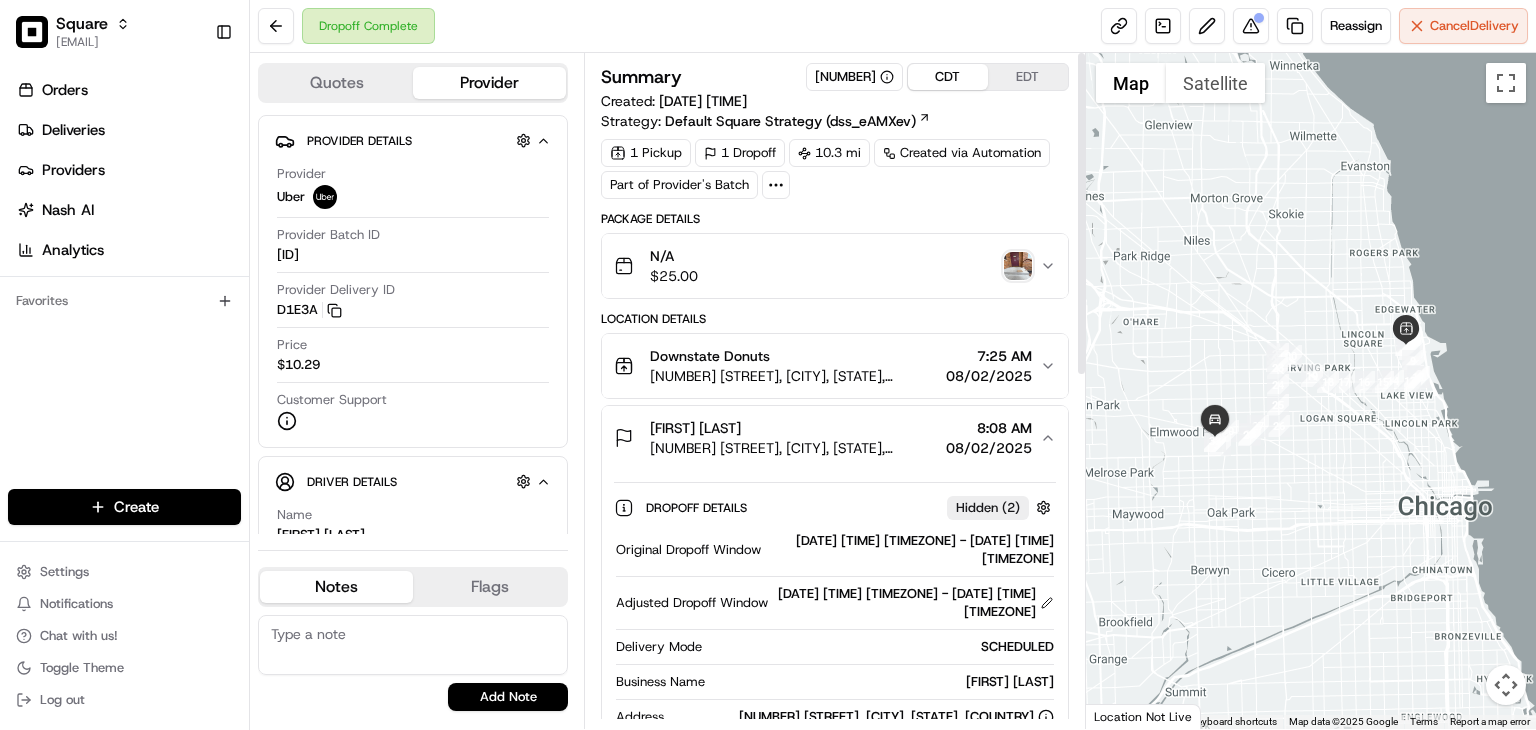 click on "CDT" at bounding box center (948, 77) 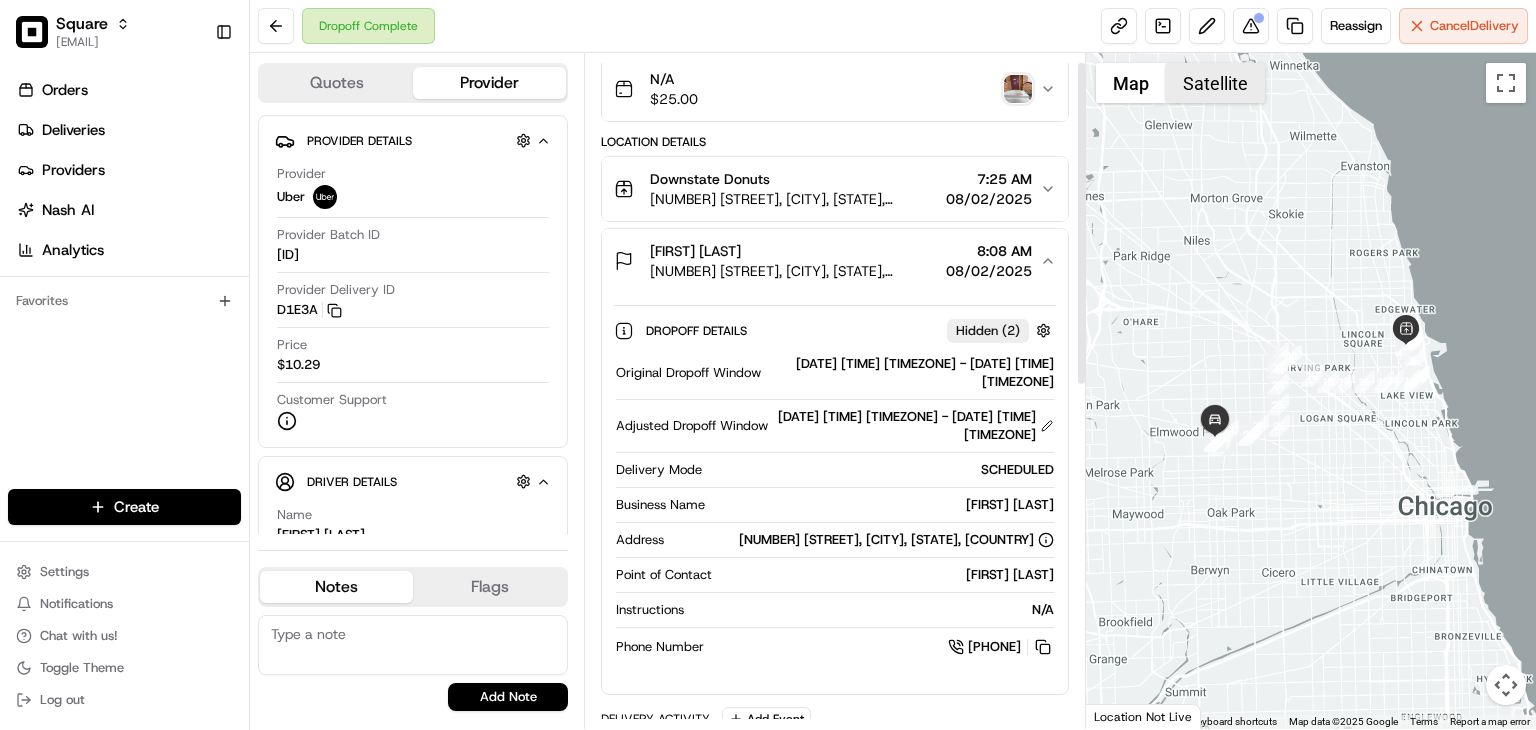 scroll, scrollTop: 0, scrollLeft: 0, axis: both 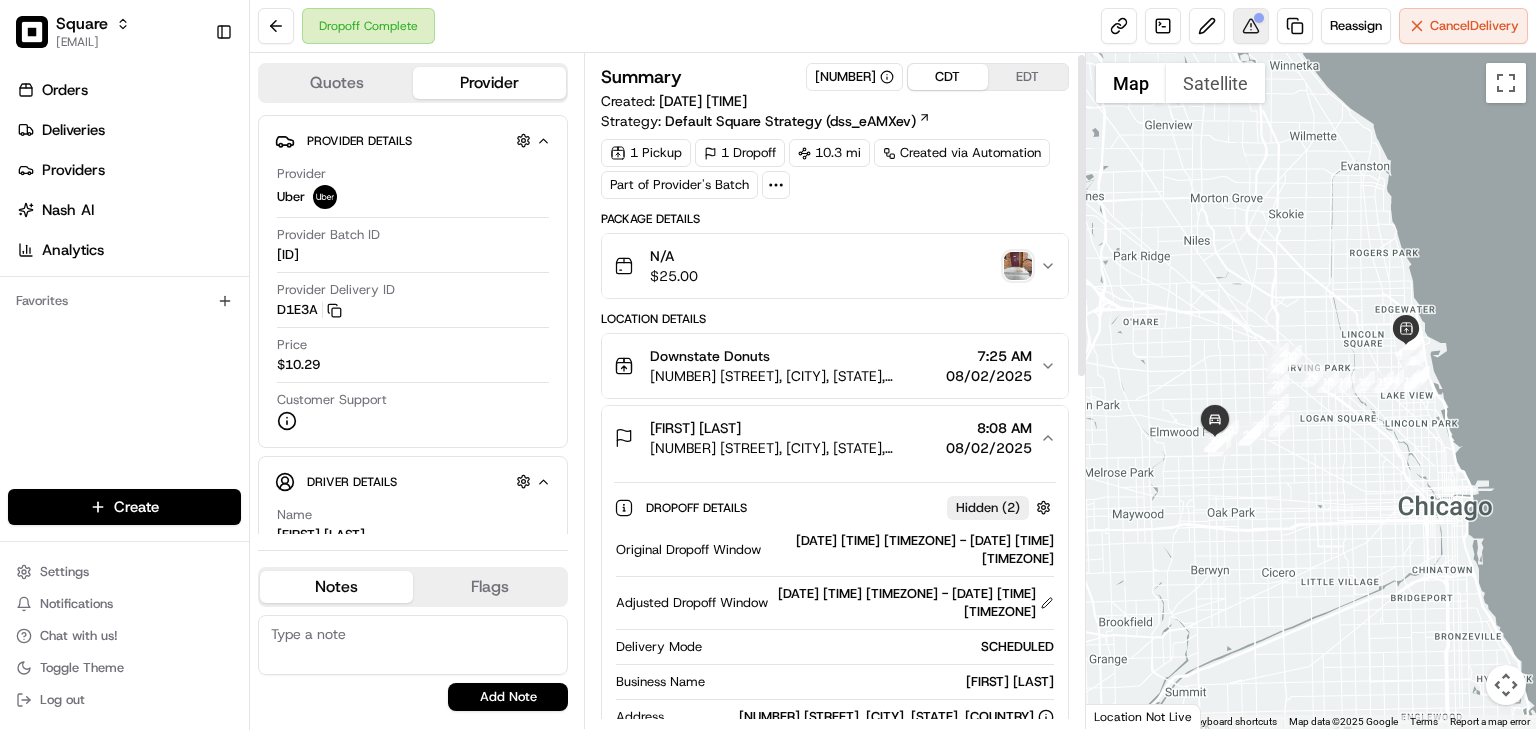 click at bounding box center (1251, 26) 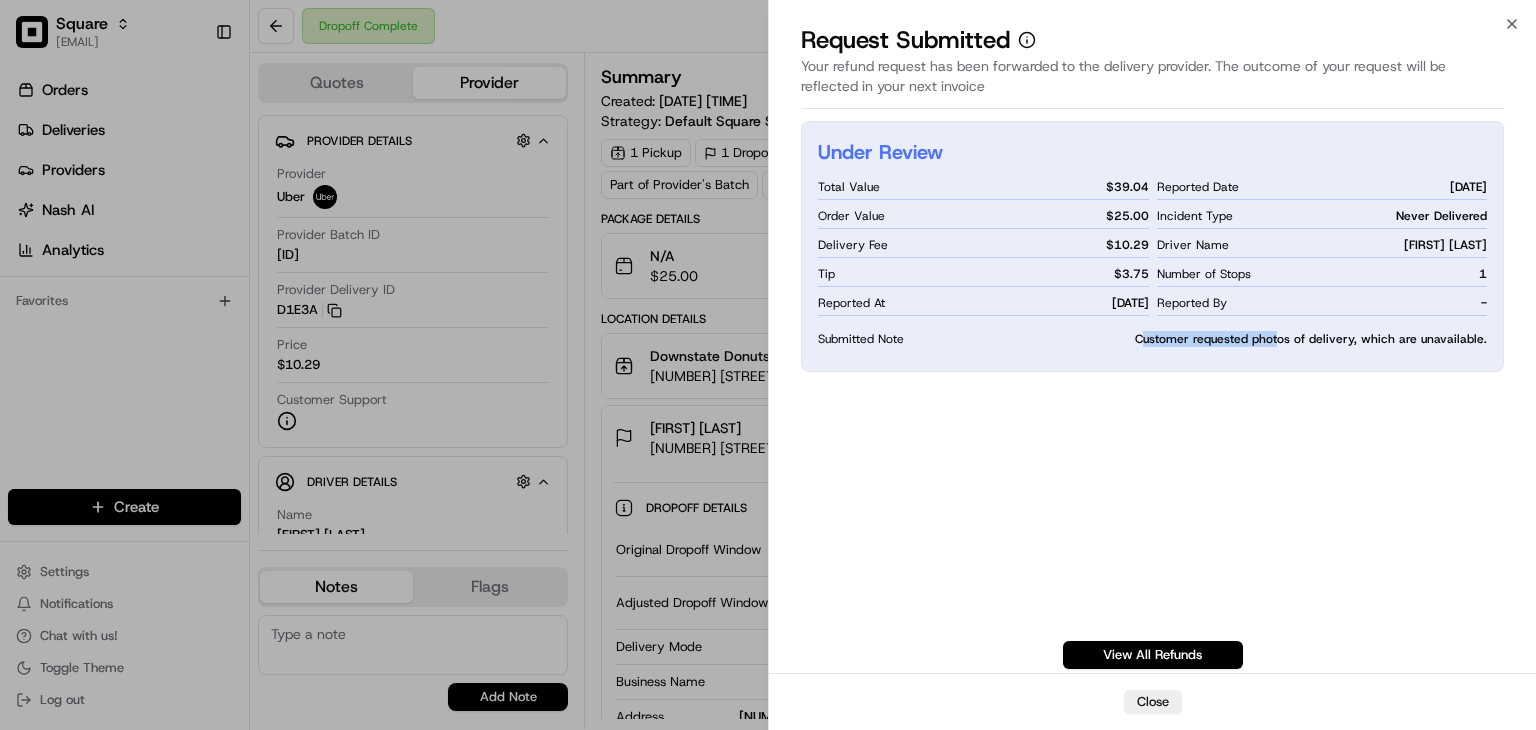 drag, startPoint x: 1152, startPoint y: 333, endPoint x: 1288, endPoint y: 339, distance: 136.1323 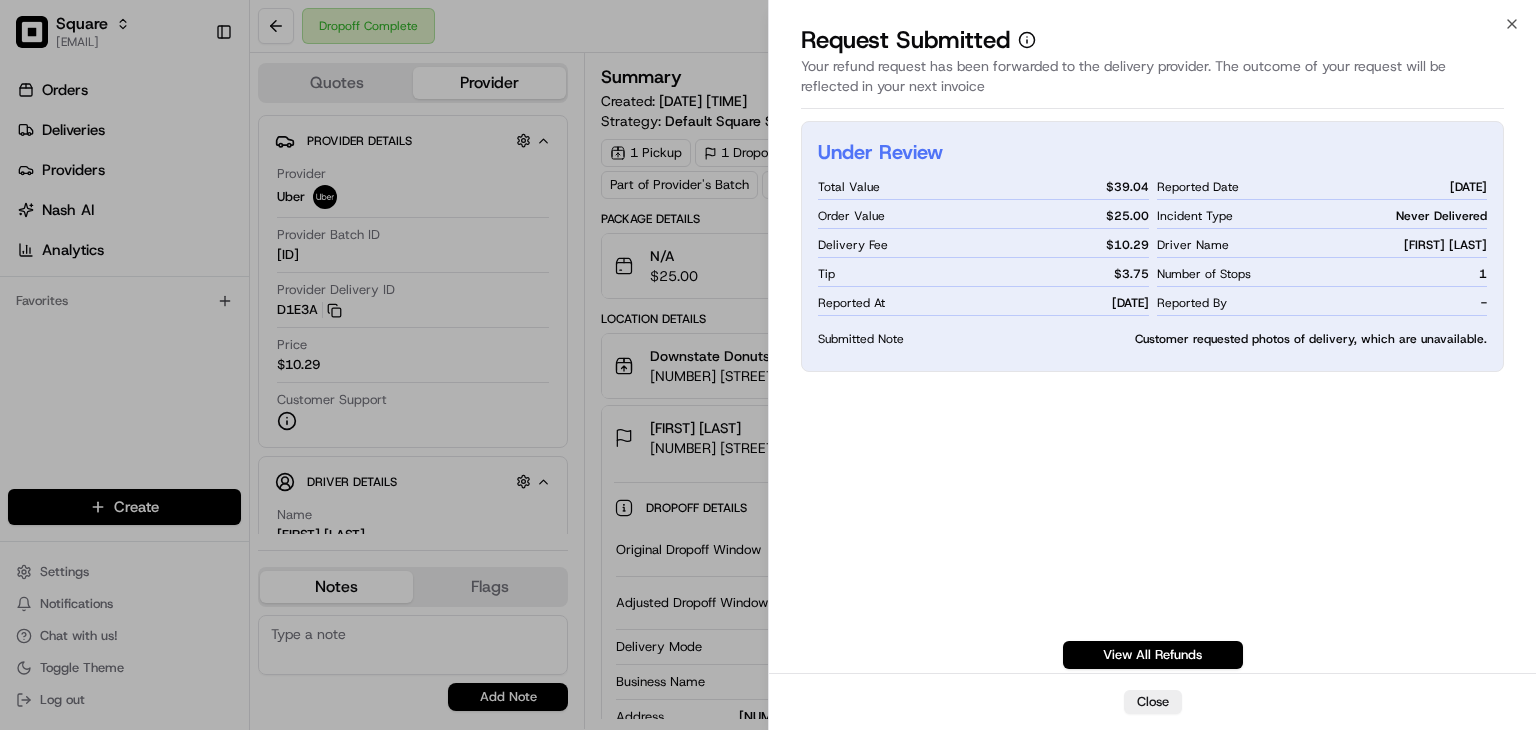 click on "Submitted Note Customer requested photos of delivery, which are unavailable." at bounding box center [1152, 339] 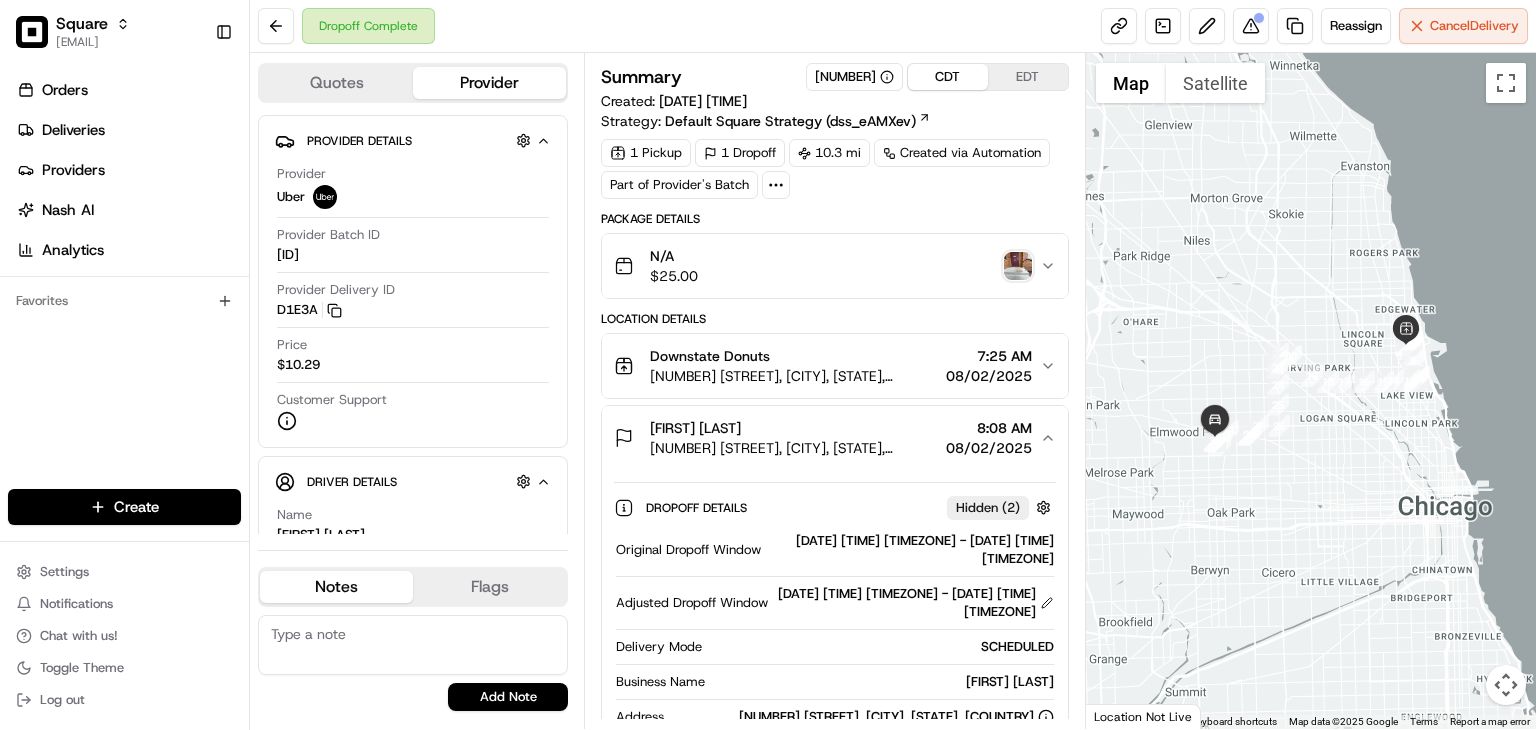 click at bounding box center [1018, 266] 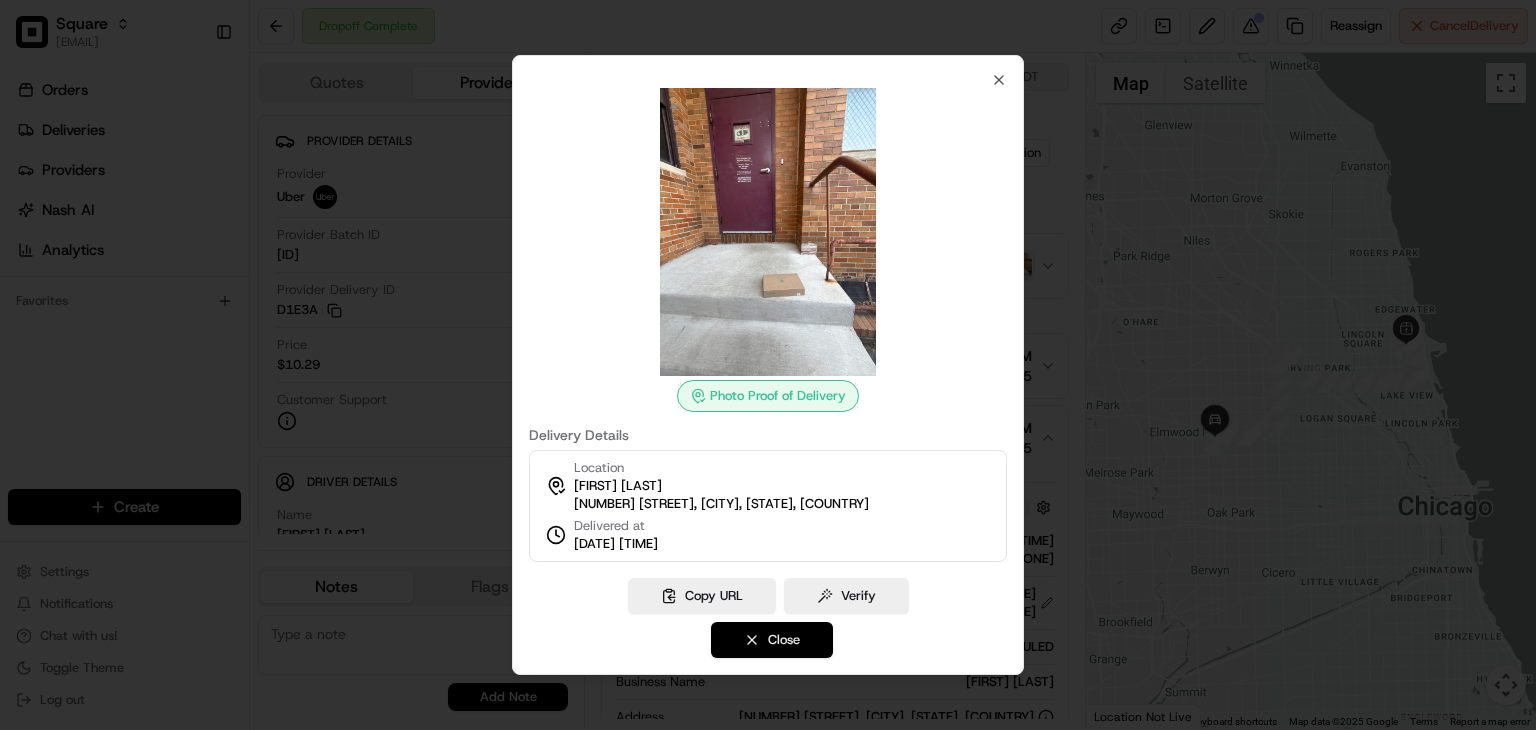 click on "Close" at bounding box center [772, 640] 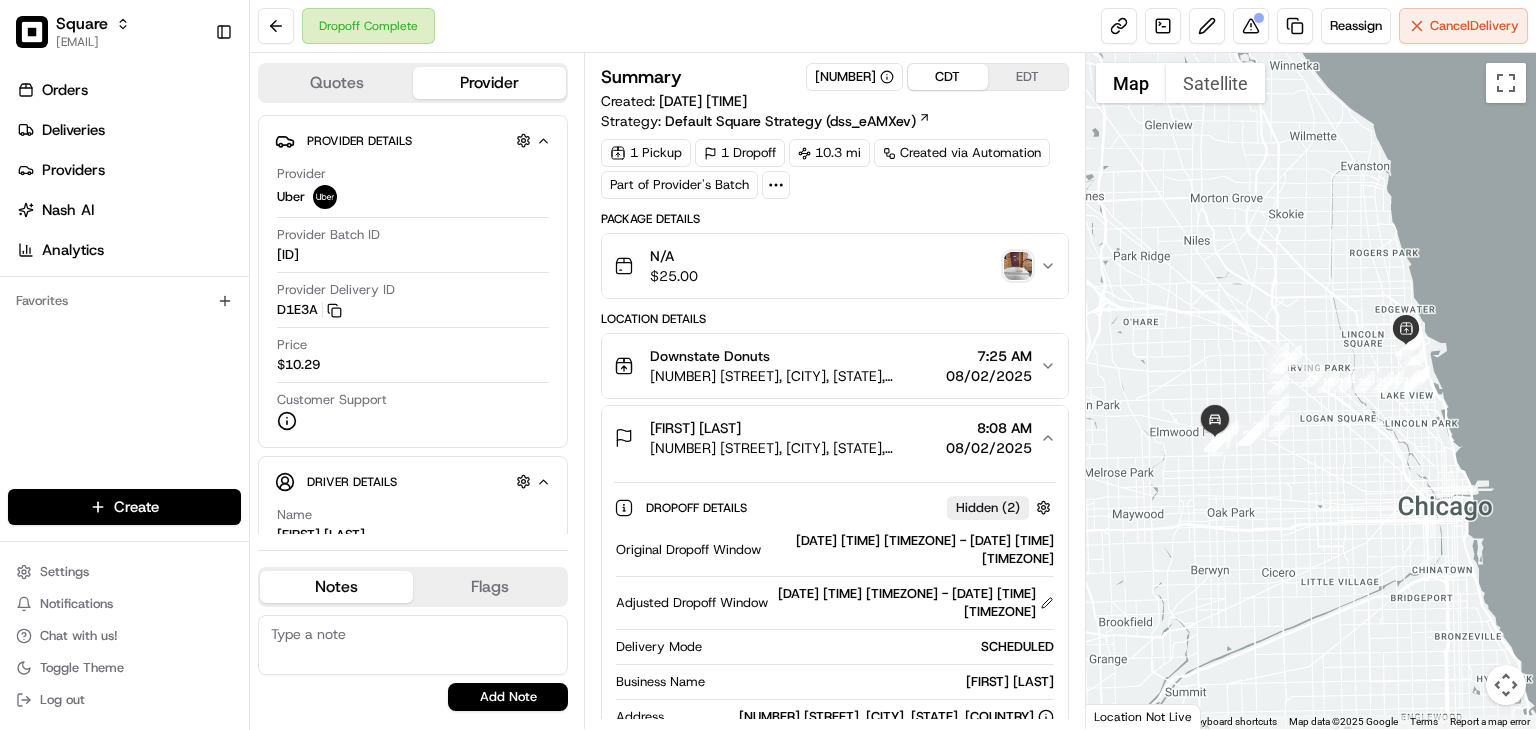 click at bounding box center (413, 645) 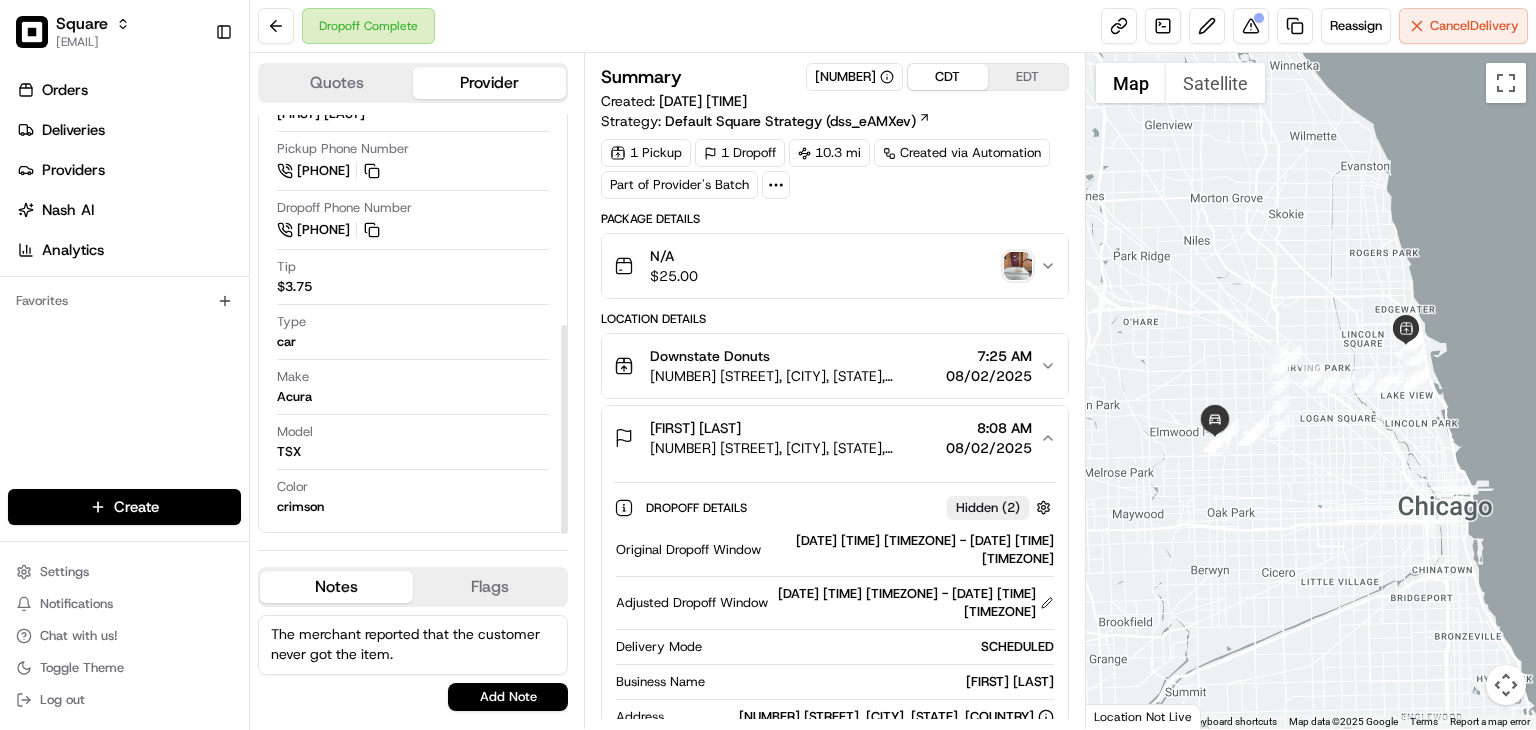 scroll, scrollTop: 421, scrollLeft: 0, axis: vertical 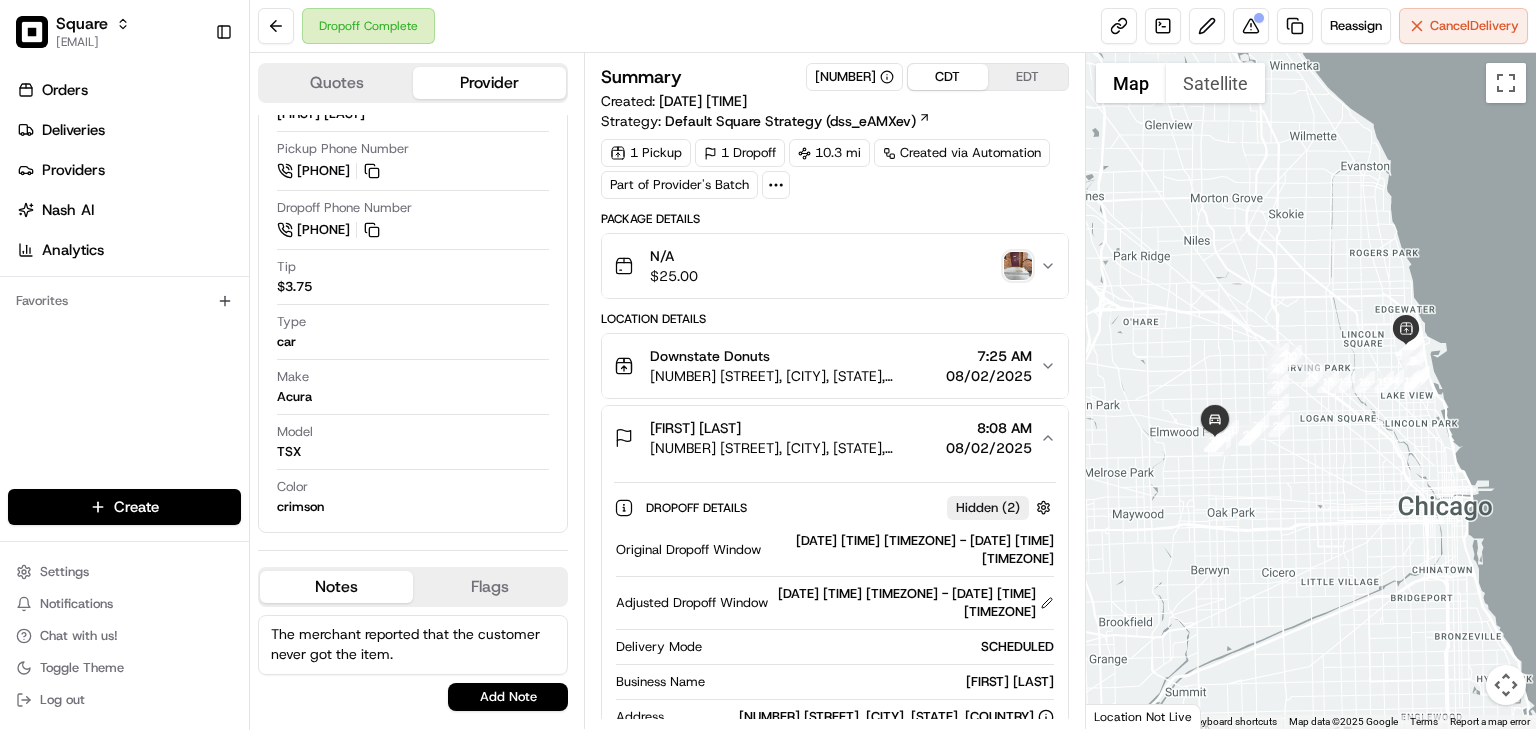 click on "The merchant reported that the customer never got the item." at bounding box center [413, 645] 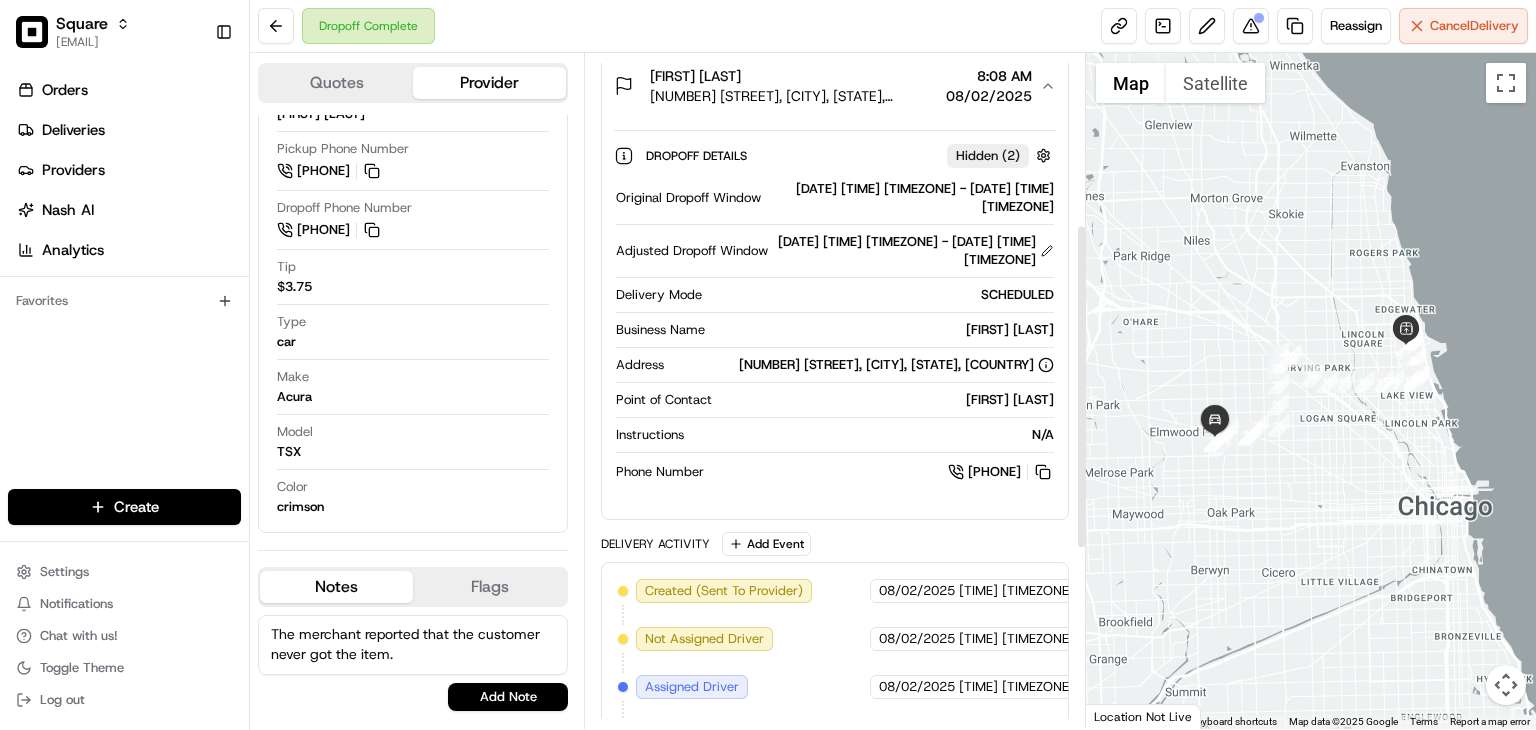 scroll, scrollTop: 354, scrollLeft: 0, axis: vertical 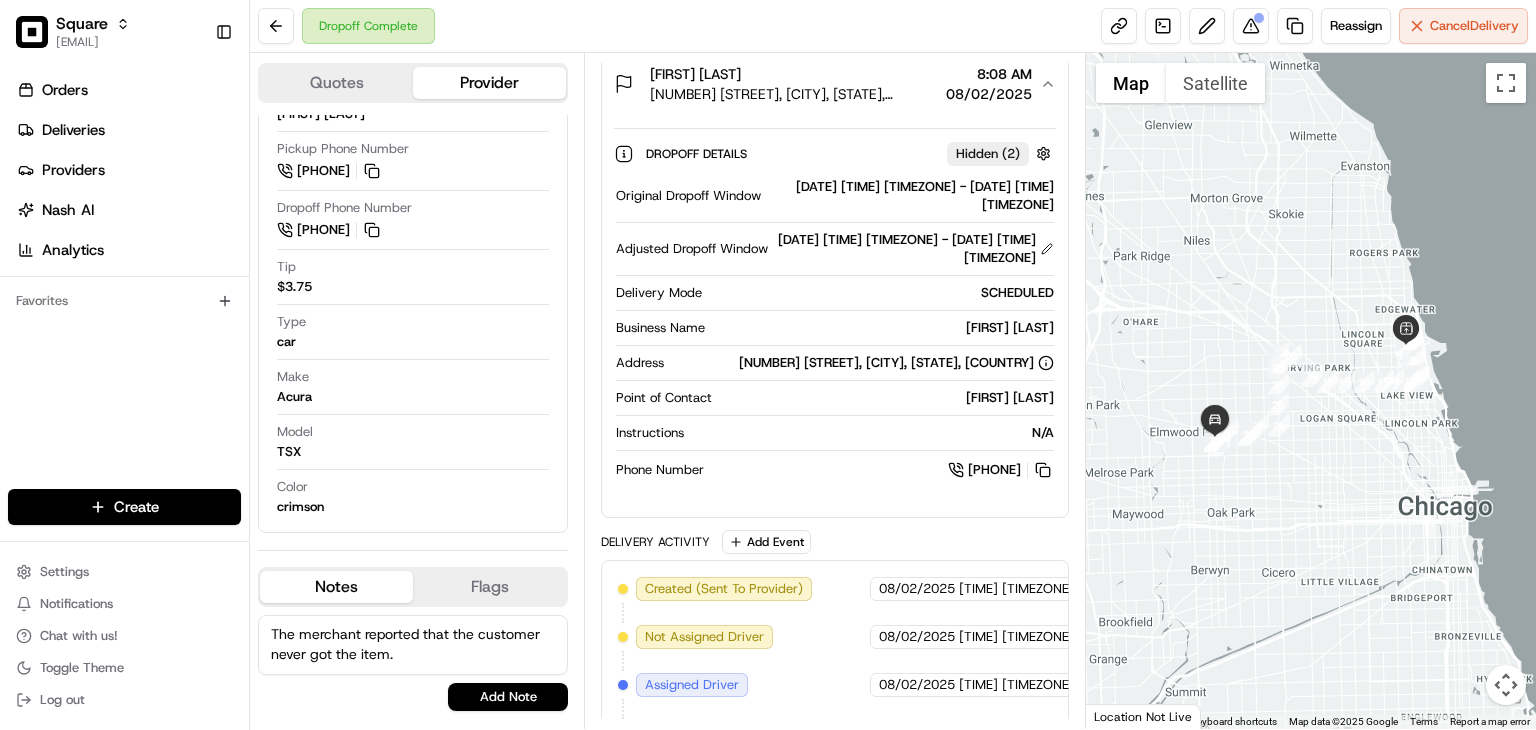 click on "The merchant reported that the customer never got the item." at bounding box center [413, 645] 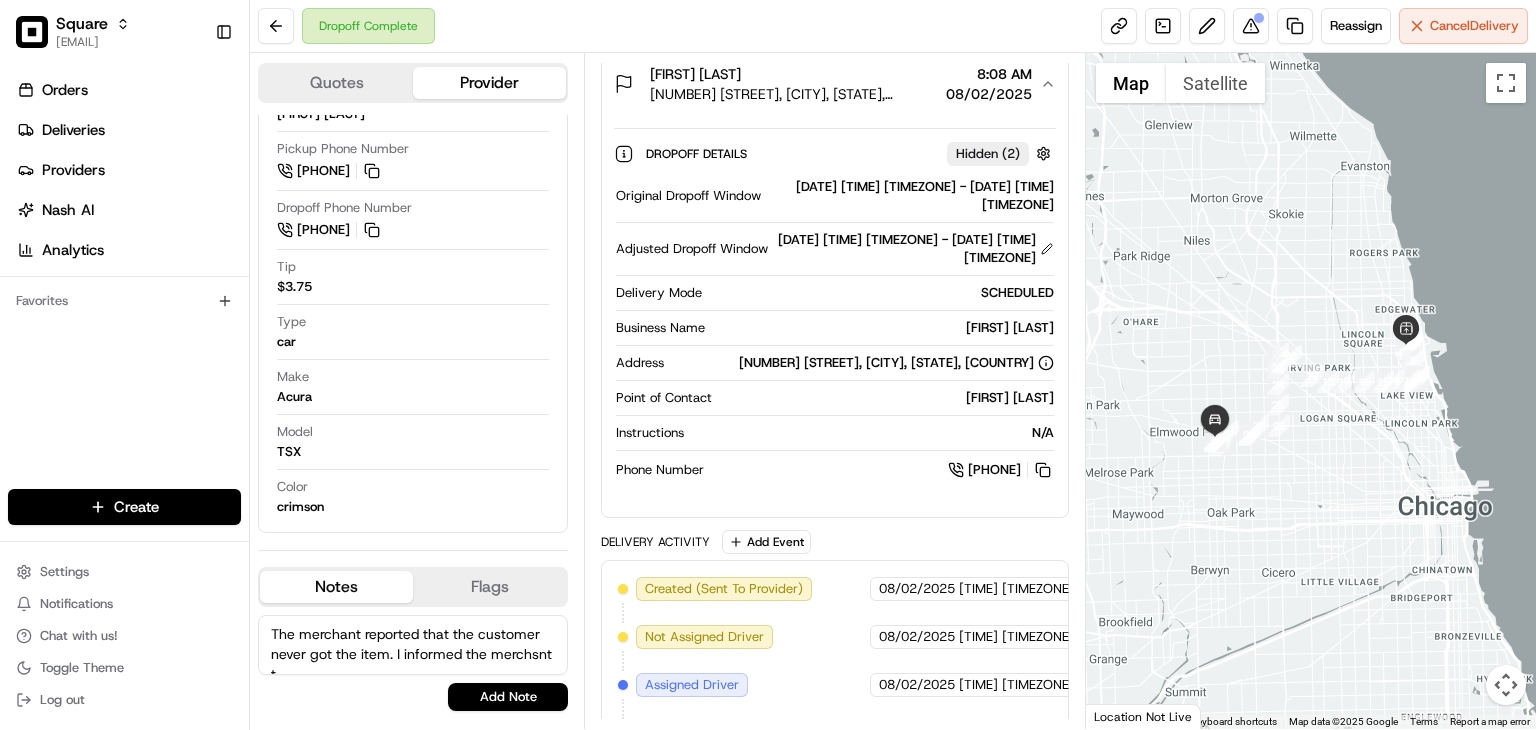 scroll, scrollTop: 8, scrollLeft: 0, axis: vertical 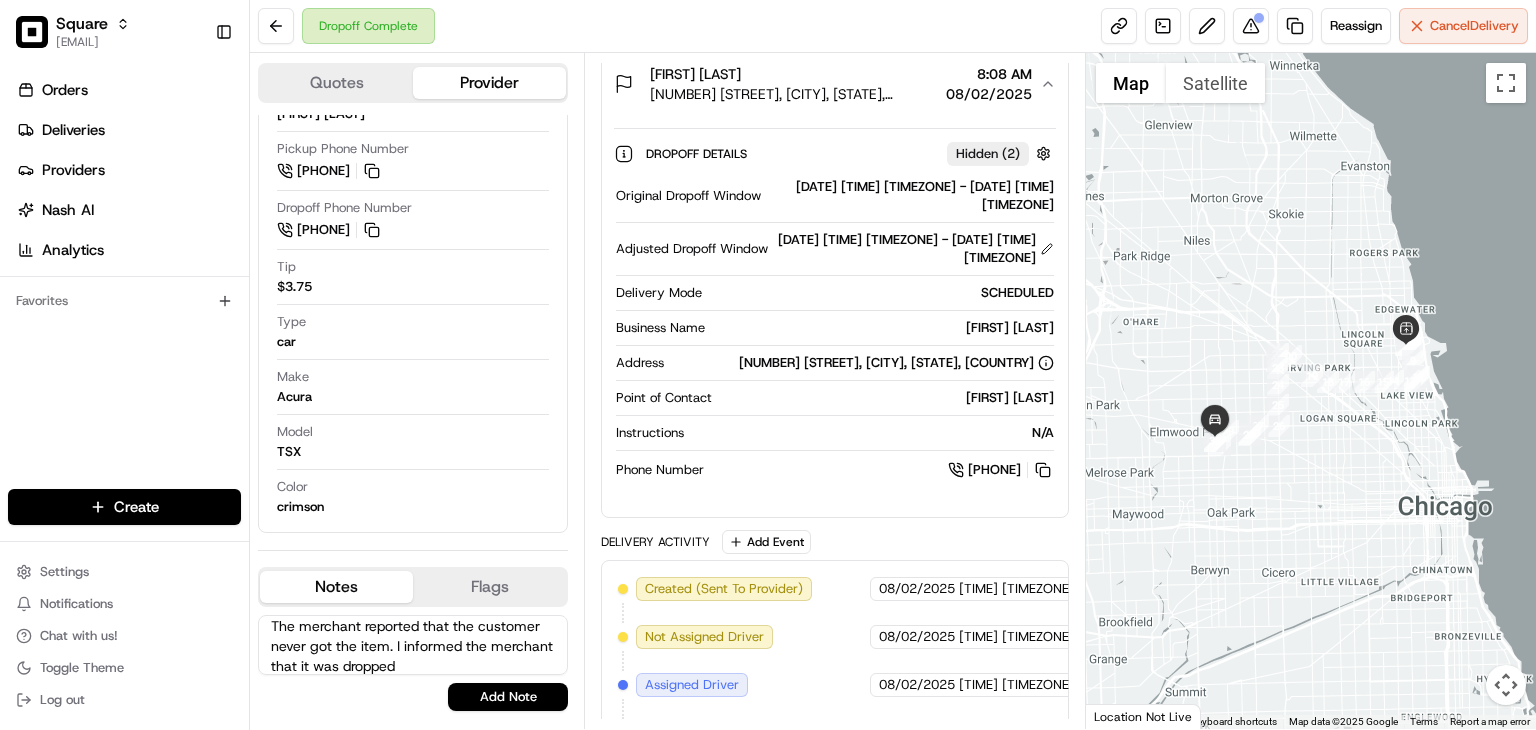 click on "The merchant reported that the customer never got the item. I informed the merchant that it was dropped" at bounding box center (413, 645) 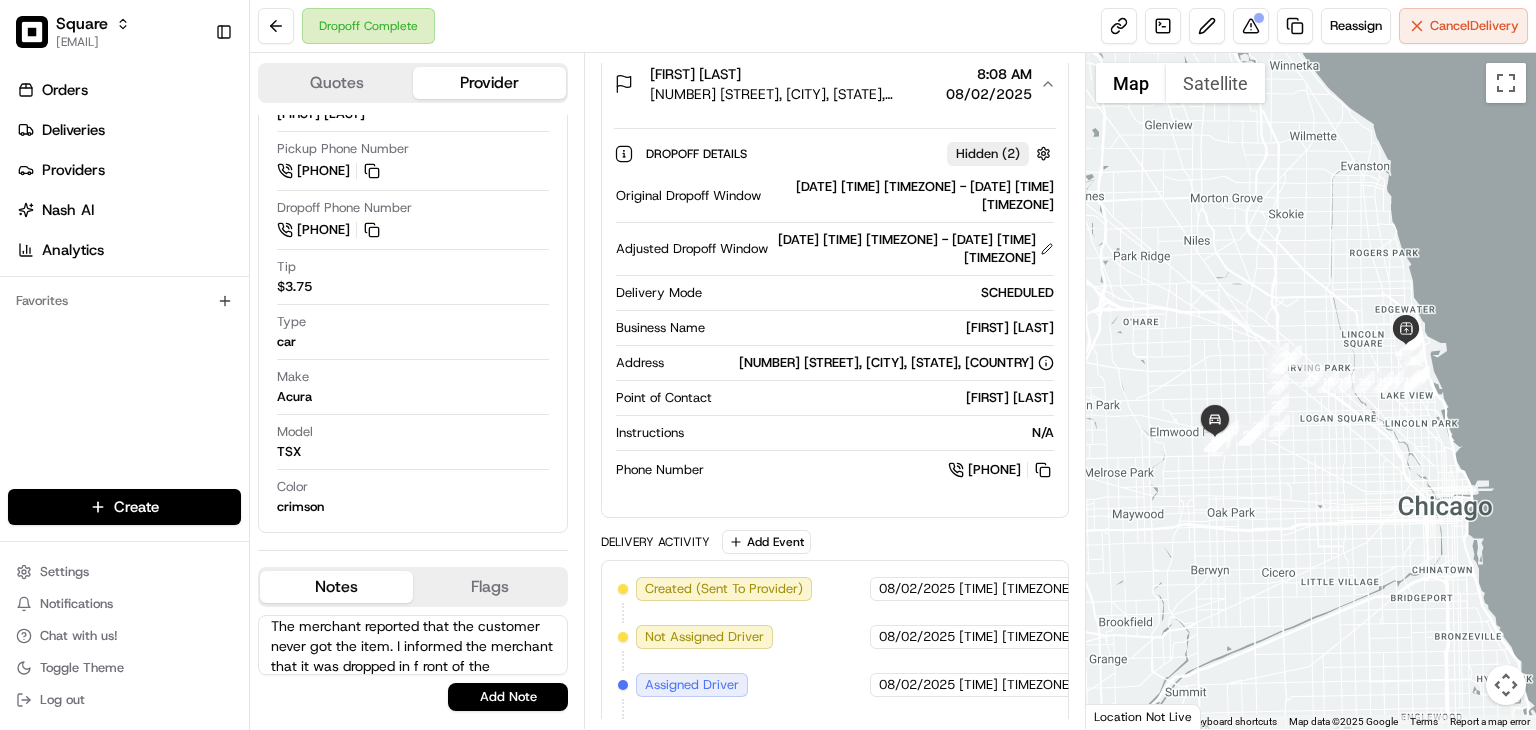 scroll, scrollTop: 28, scrollLeft: 0, axis: vertical 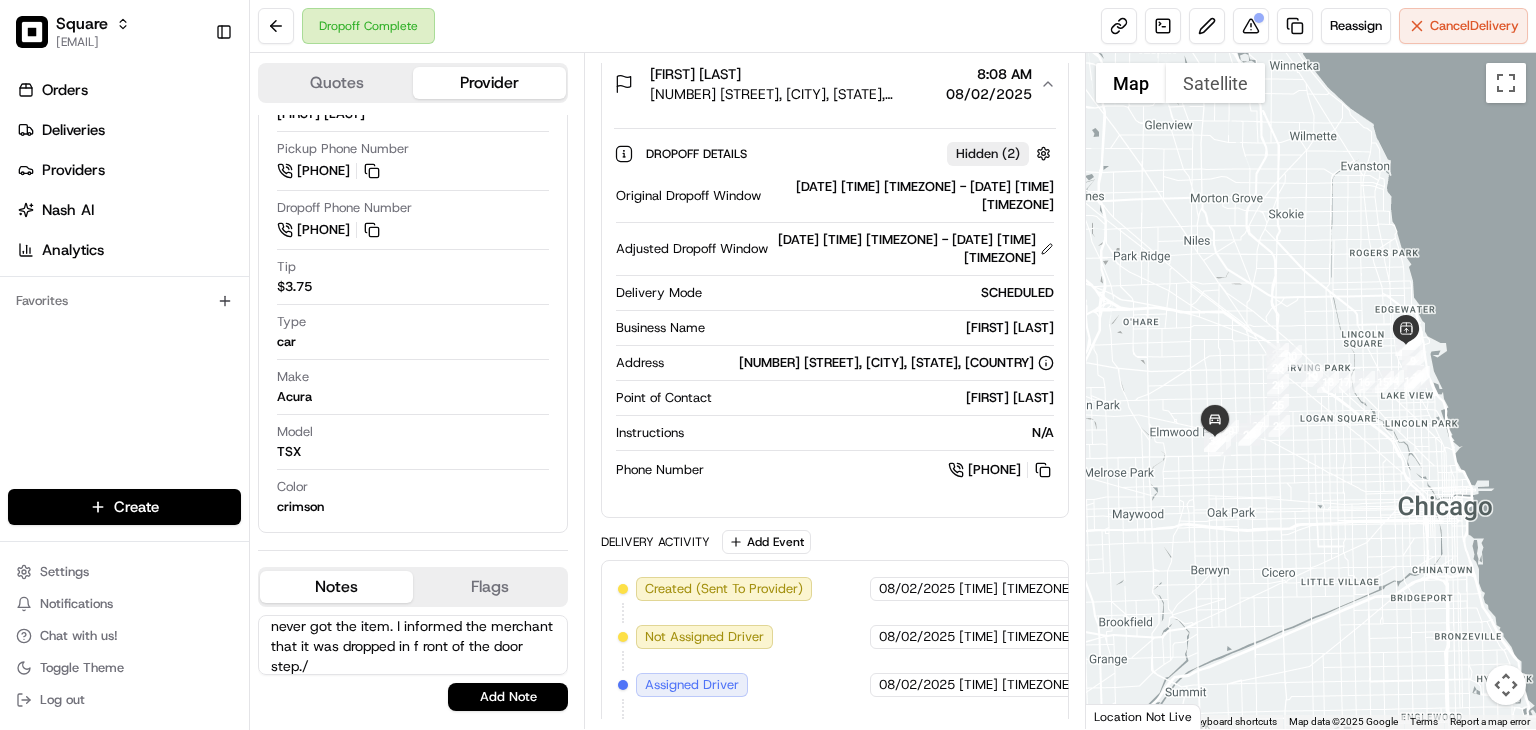 click on "The merchant reported that the customer never got the item. I informed the merchant that it was dropped in f ront of the door step./" at bounding box center [413, 645] 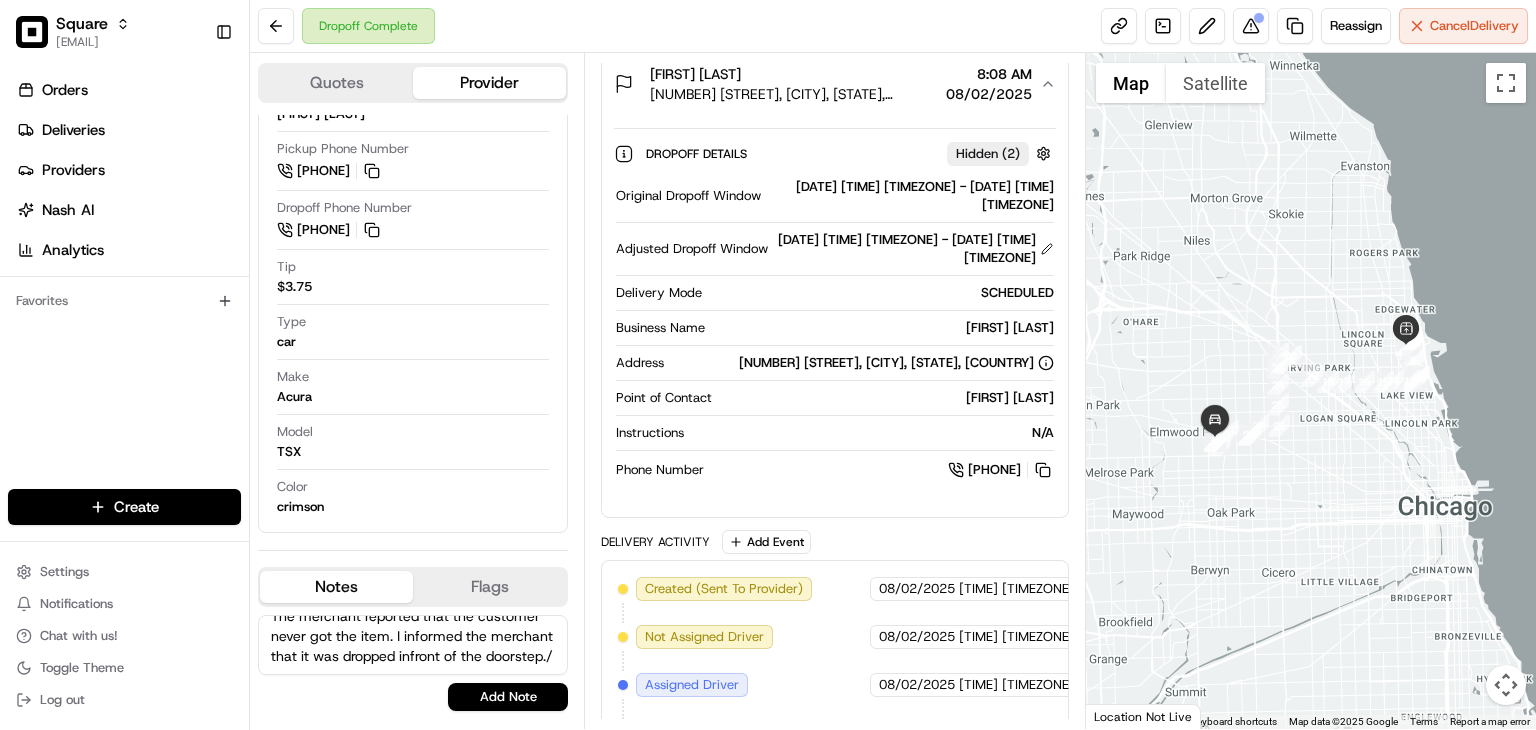click on "The merchant reported that the customer never got the item. I informed the merchant that it was dropped infront of the doorstep./" at bounding box center [413, 645] 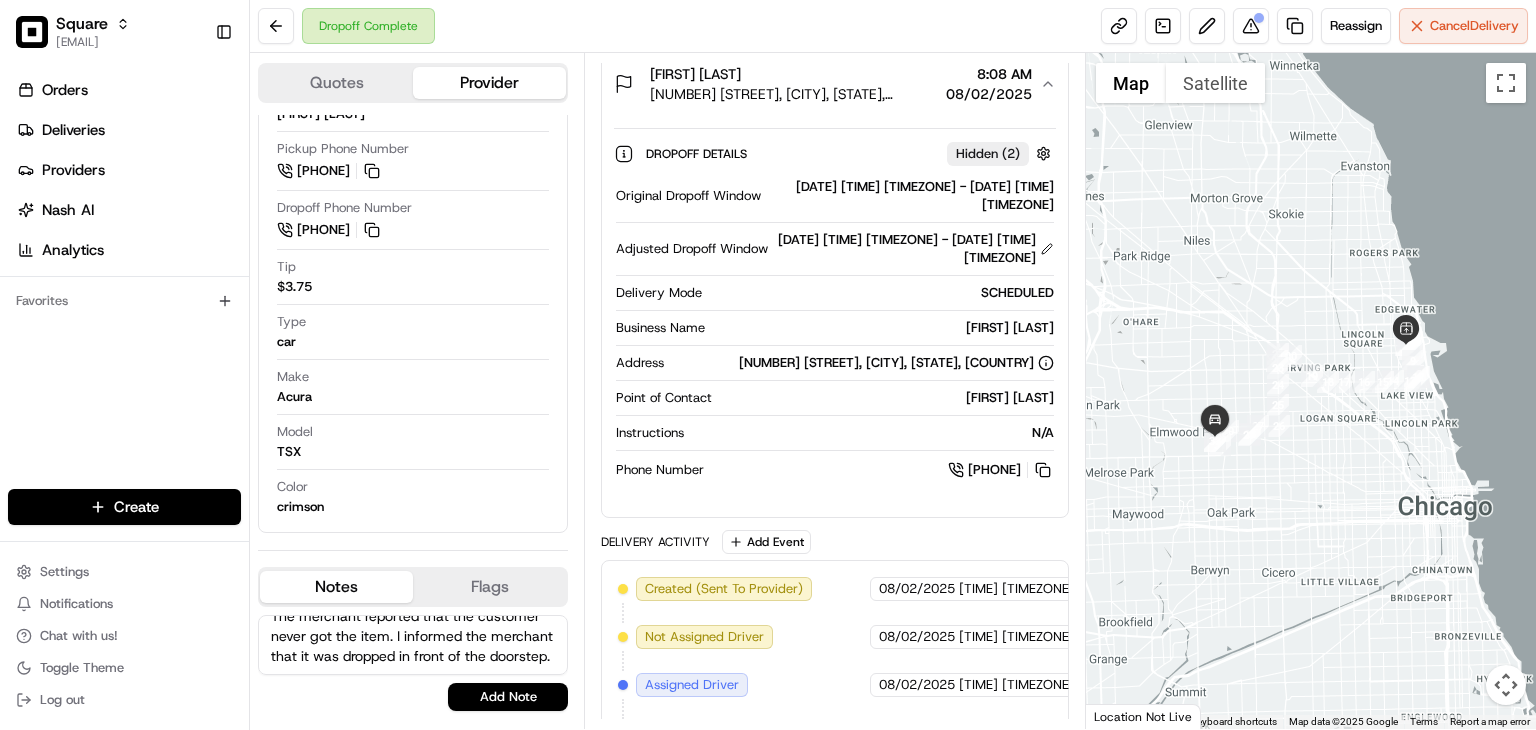 click on "The merchant reported that the customer never got the item. I informed the merchant that it was dropped in front of the doorstep." at bounding box center [413, 645] 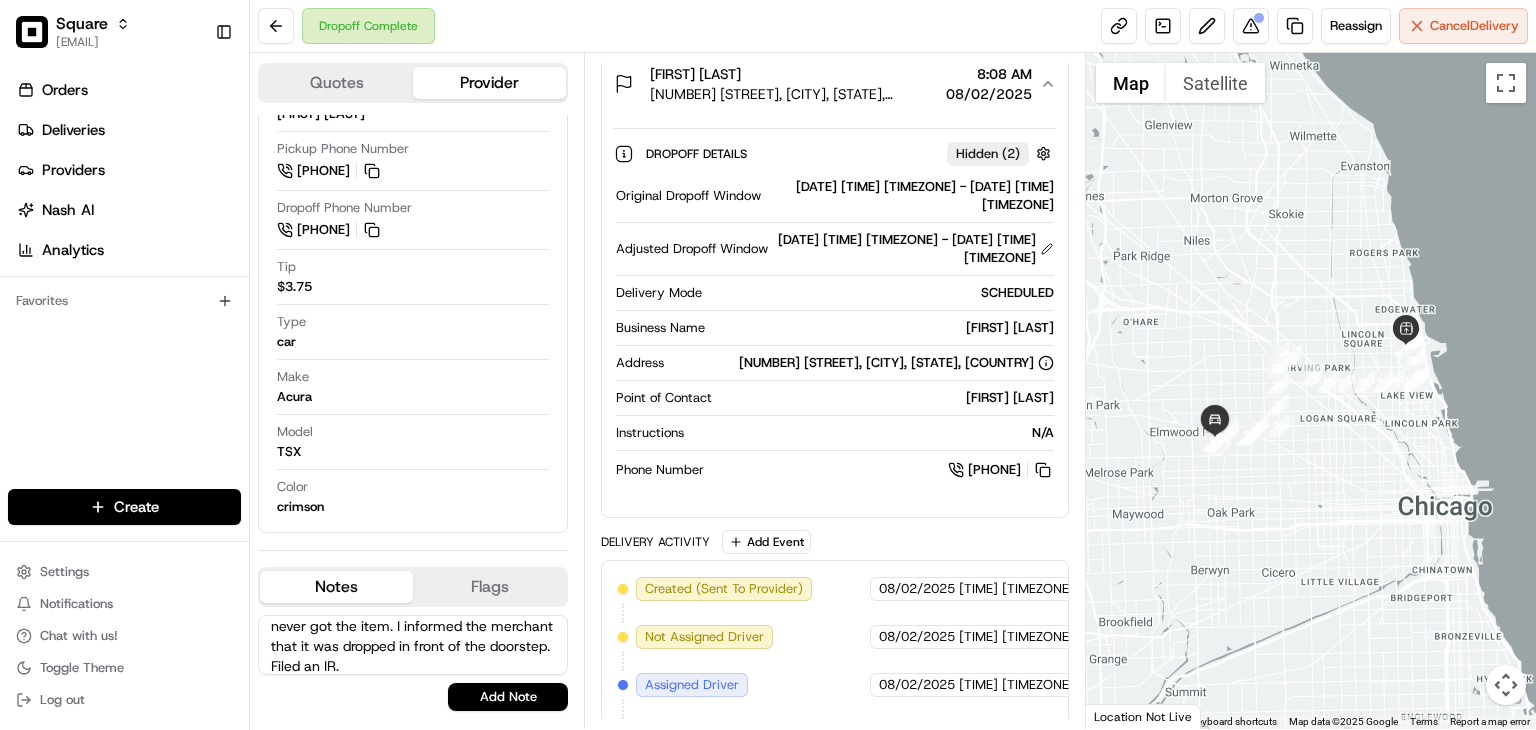 click on "The merchant reported that the customer never got the item. I informed the merchant that it was dropped in front of the doorstep. Filed an IR." at bounding box center [413, 645] 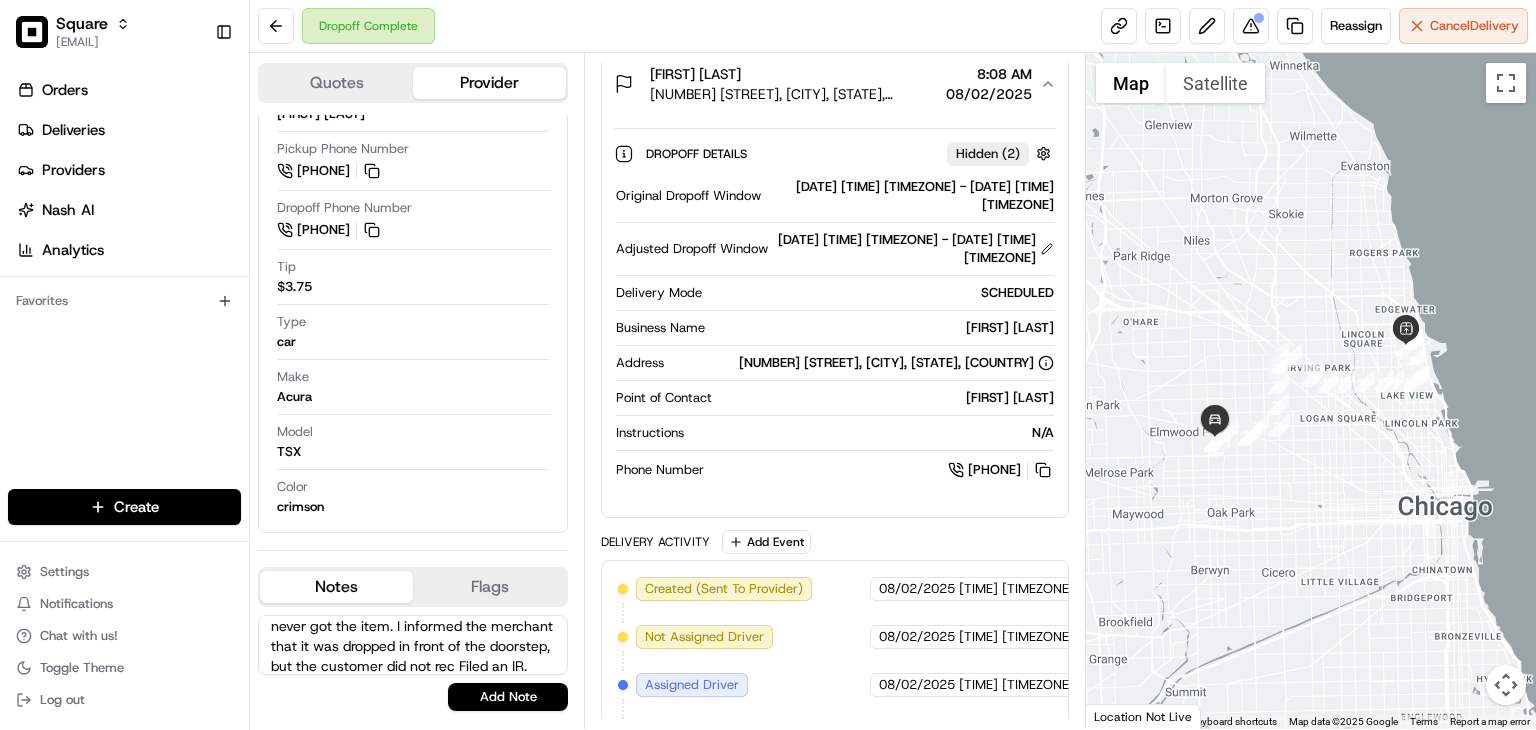 scroll, scrollTop: 48, scrollLeft: 0, axis: vertical 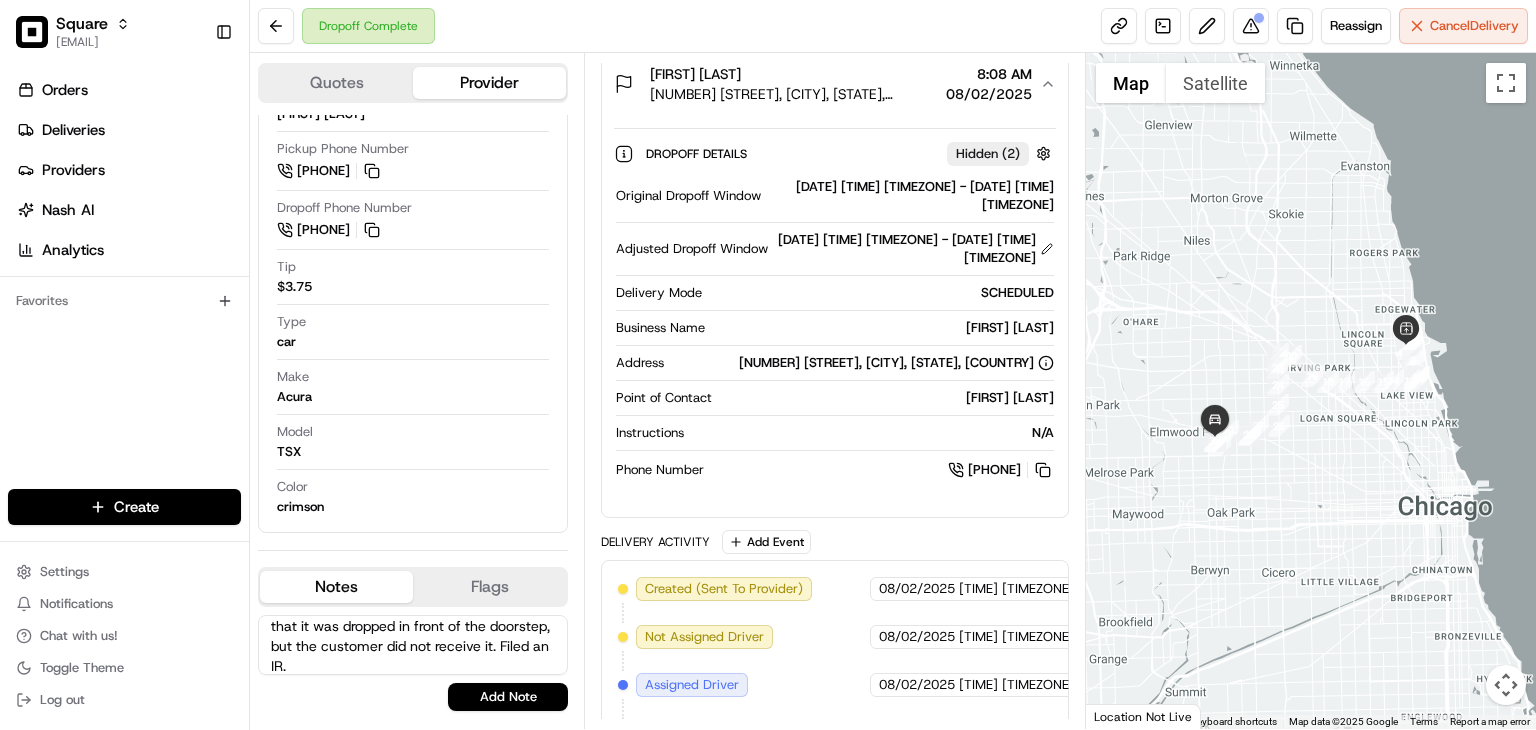 drag, startPoint x: 415, startPoint y: 645, endPoint x: 474, endPoint y: 633, distance: 60.207973 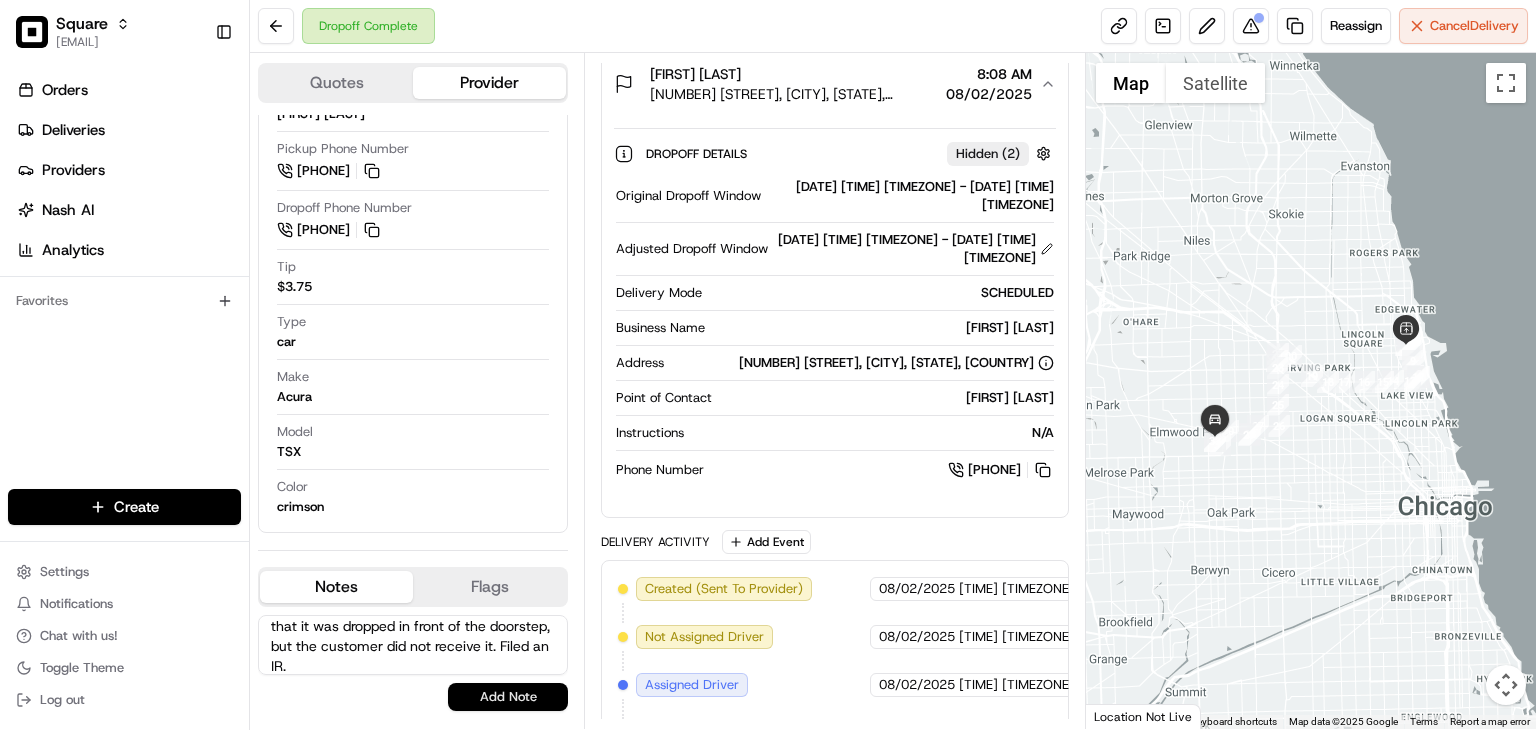 type on "The merchant reported that the customer never got the item. I informed the merchant that it was dropped in front of the doorstep, but the customer did not receive it. Filed an IR." 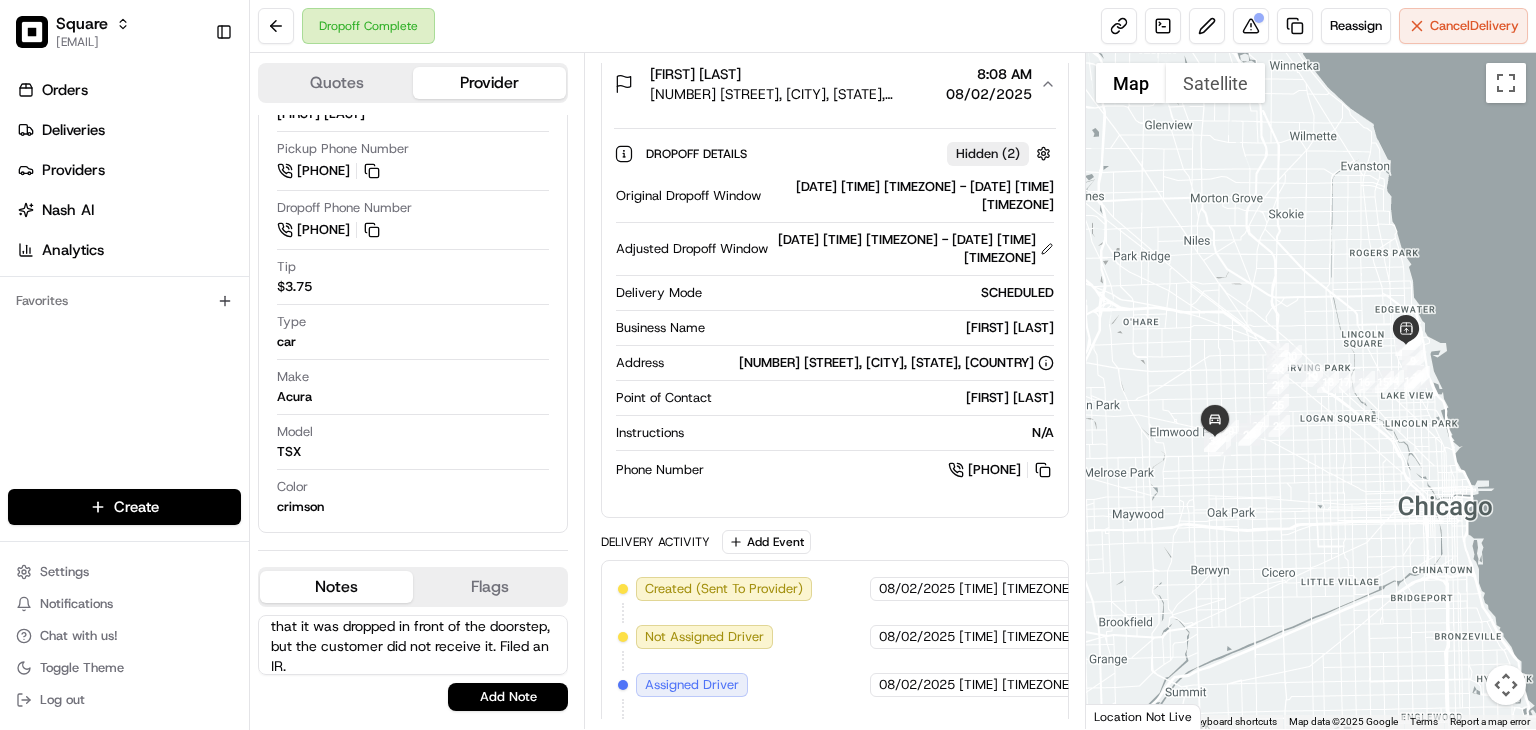 drag, startPoint x: 496, startPoint y: 689, endPoint x: 476, endPoint y: 637, distance: 55.713554 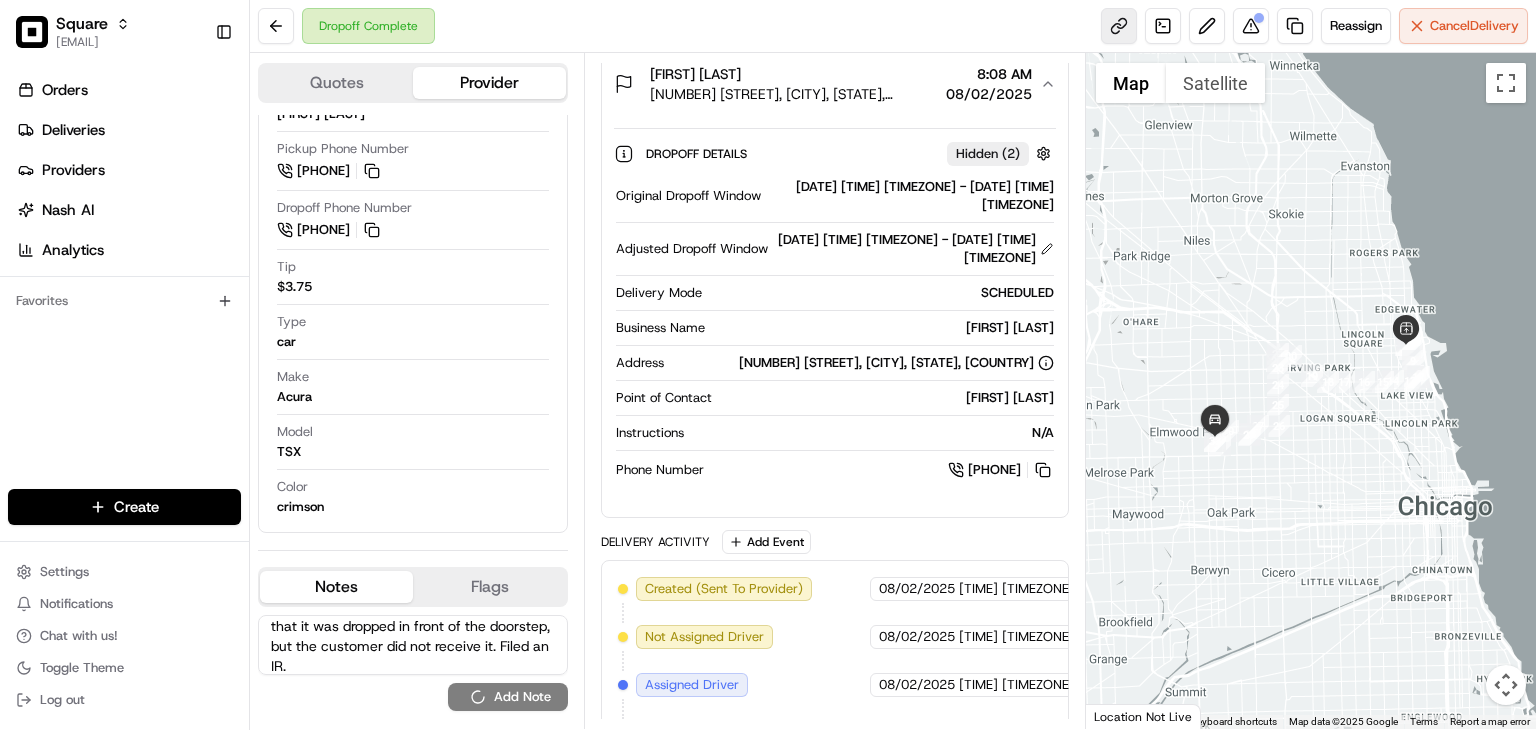 type 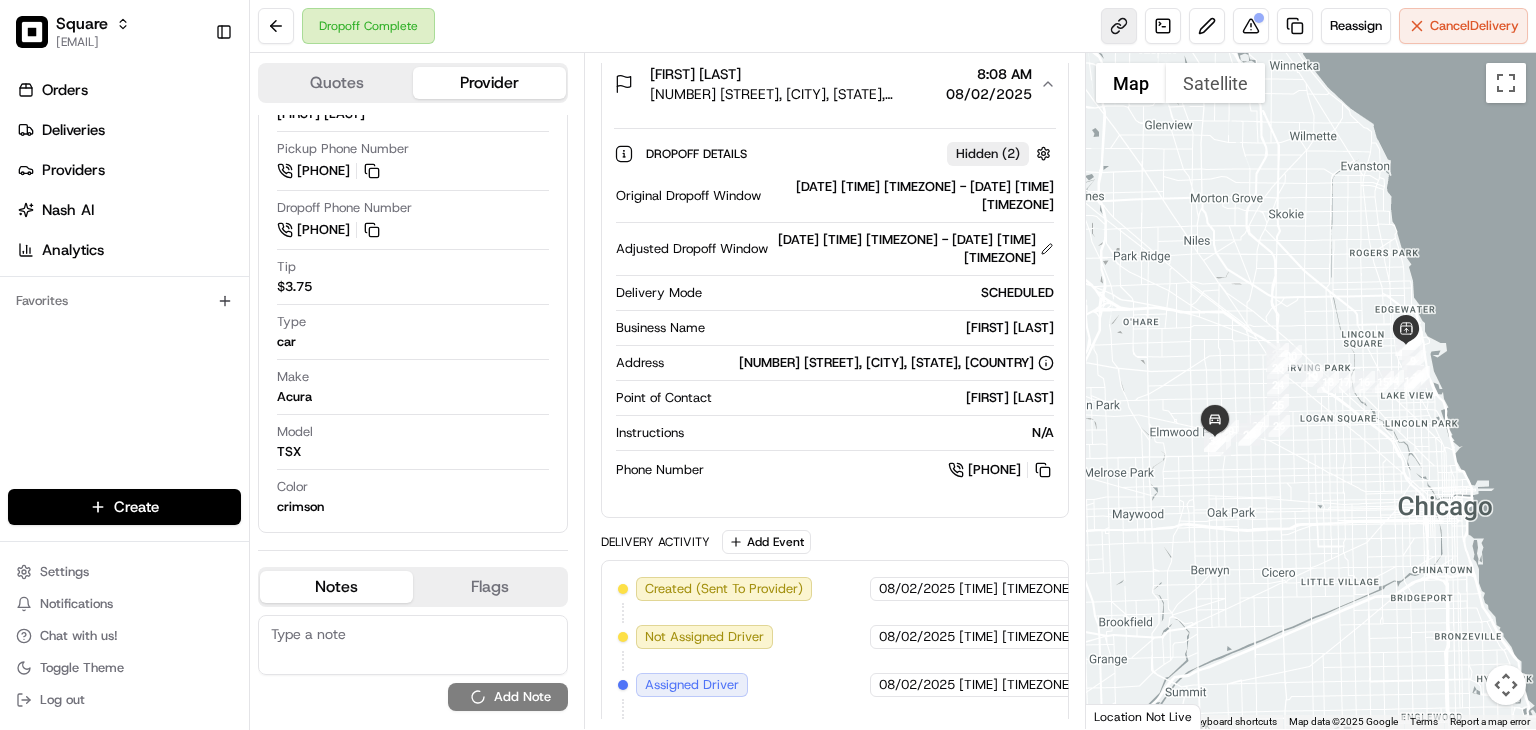 scroll, scrollTop: 0, scrollLeft: 0, axis: both 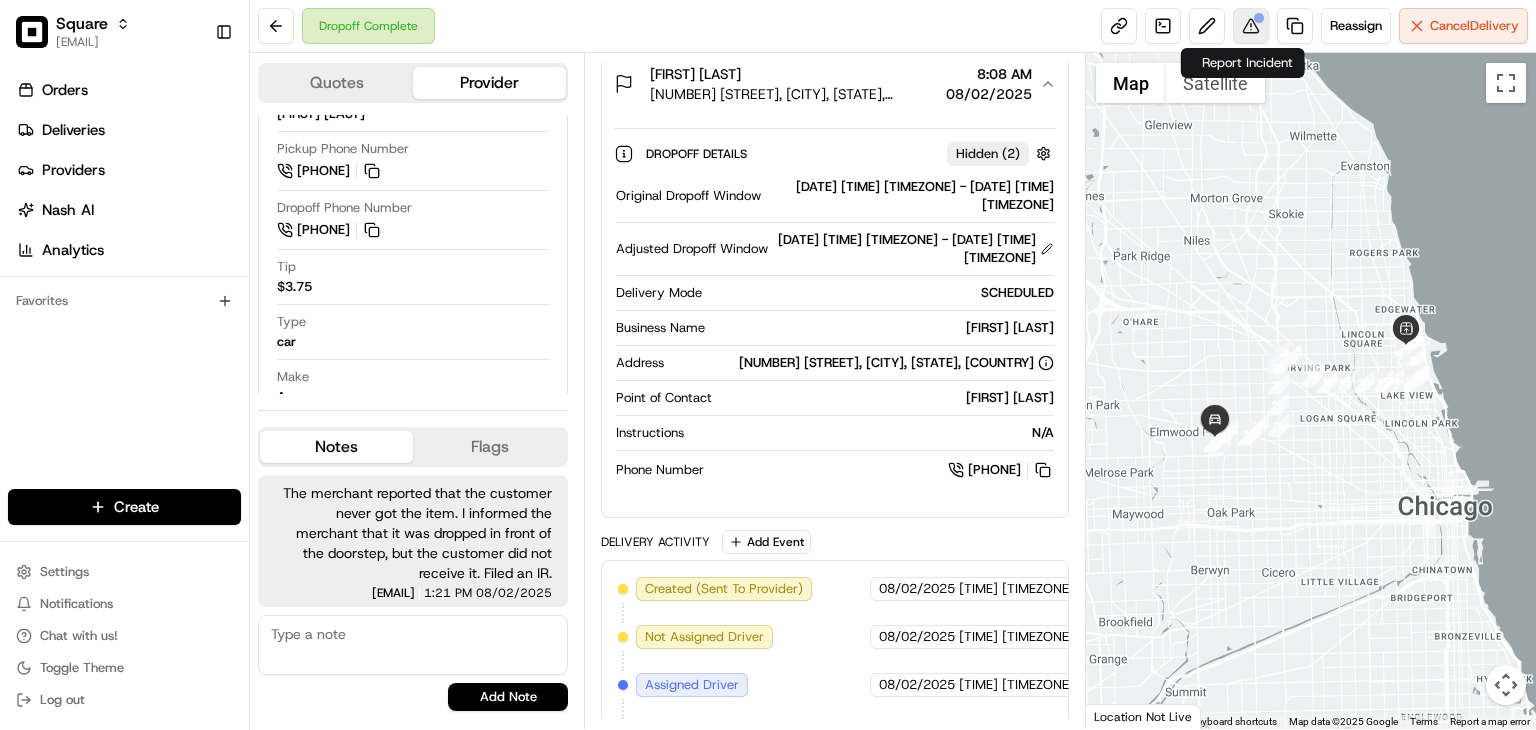 click at bounding box center (1259, 18) 